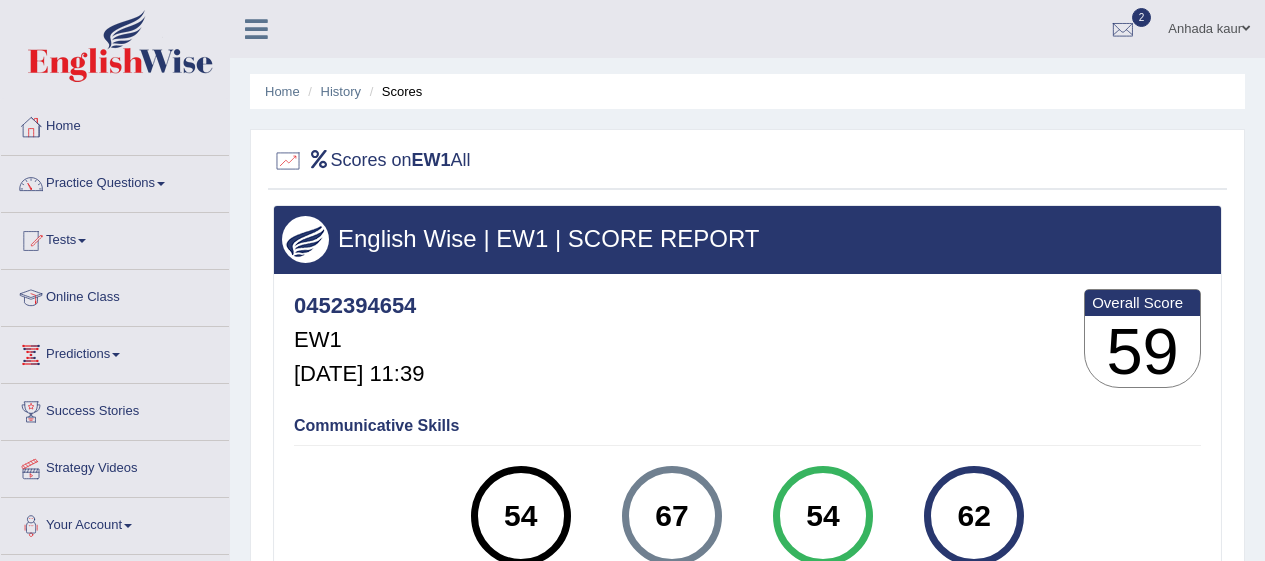 scroll, scrollTop: 0, scrollLeft: 0, axis: both 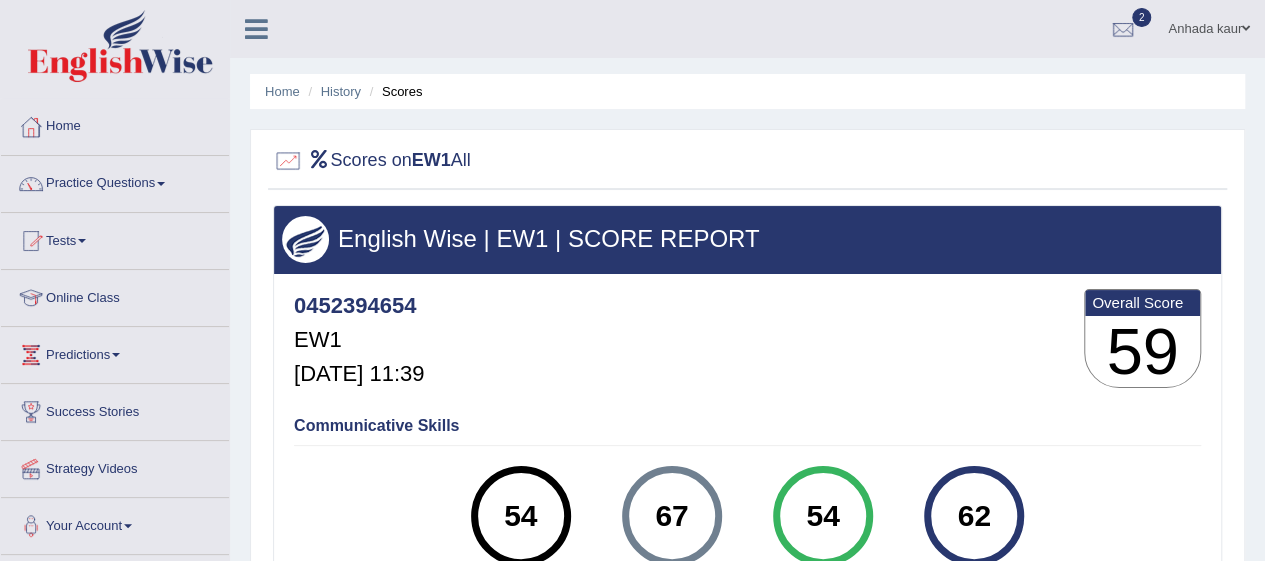 click on "Practice Questions" at bounding box center (115, 181) 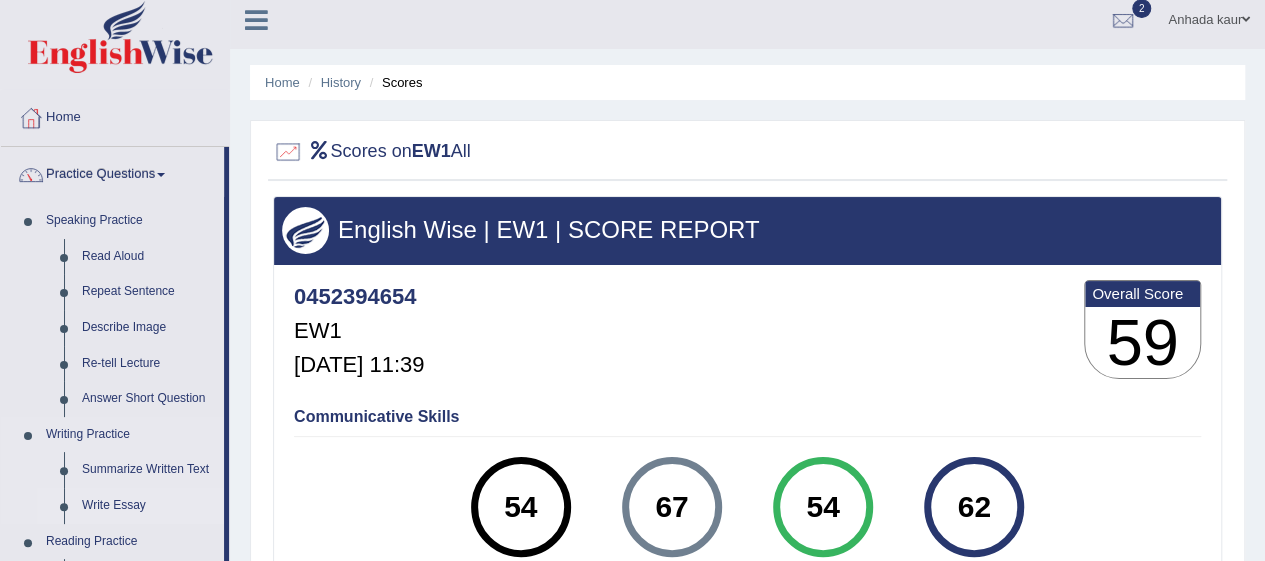 scroll, scrollTop: 0, scrollLeft: 0, axis: both 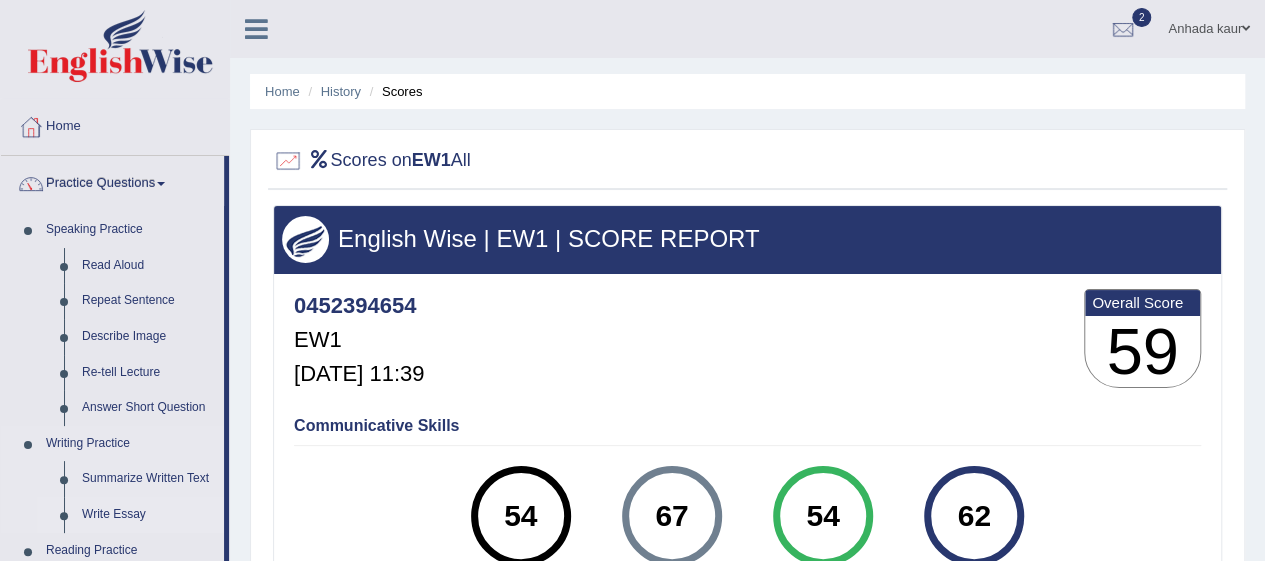 click at bounding box center [31, 184] 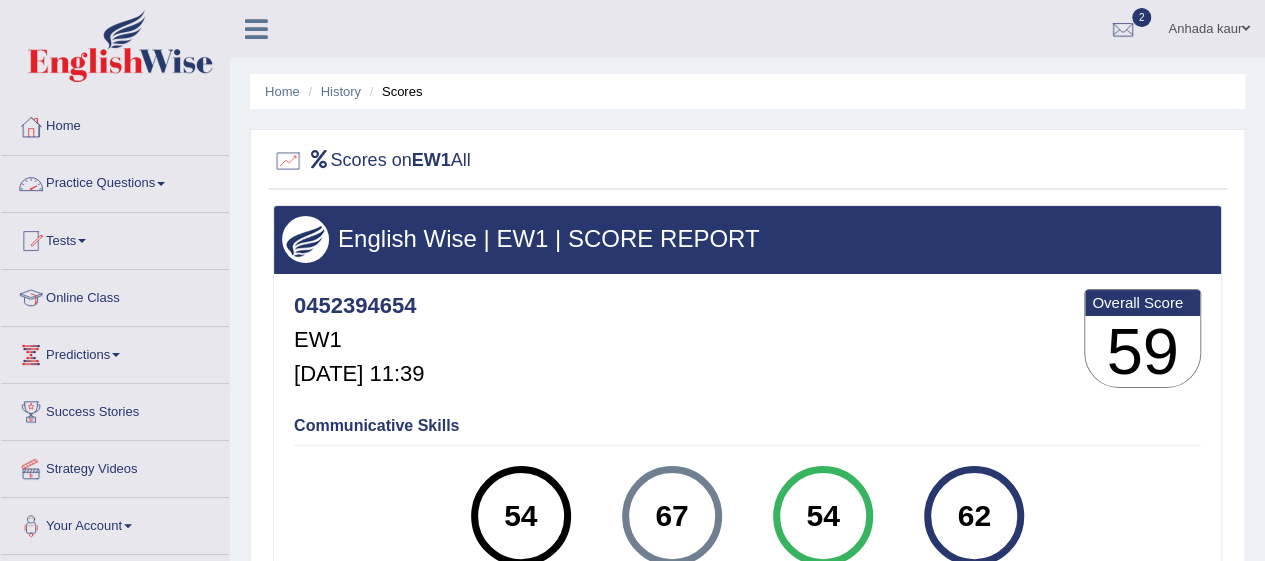 click at bounding box center (31, 298) 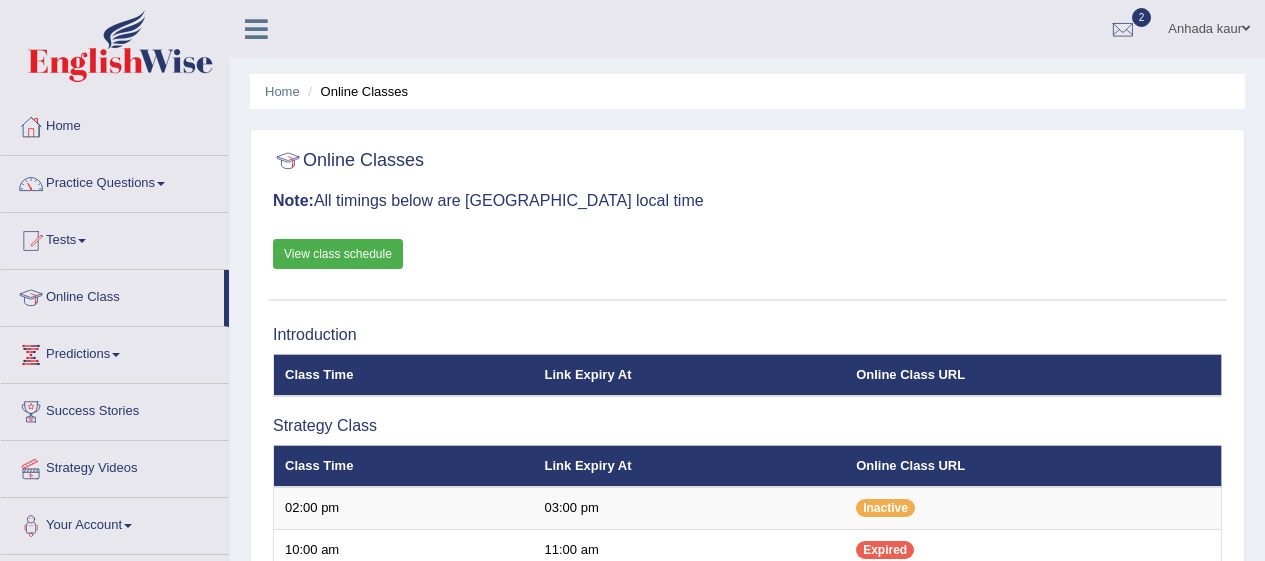 scroll, scrollTop: 210, scrollLeft: 0, axis: vertical 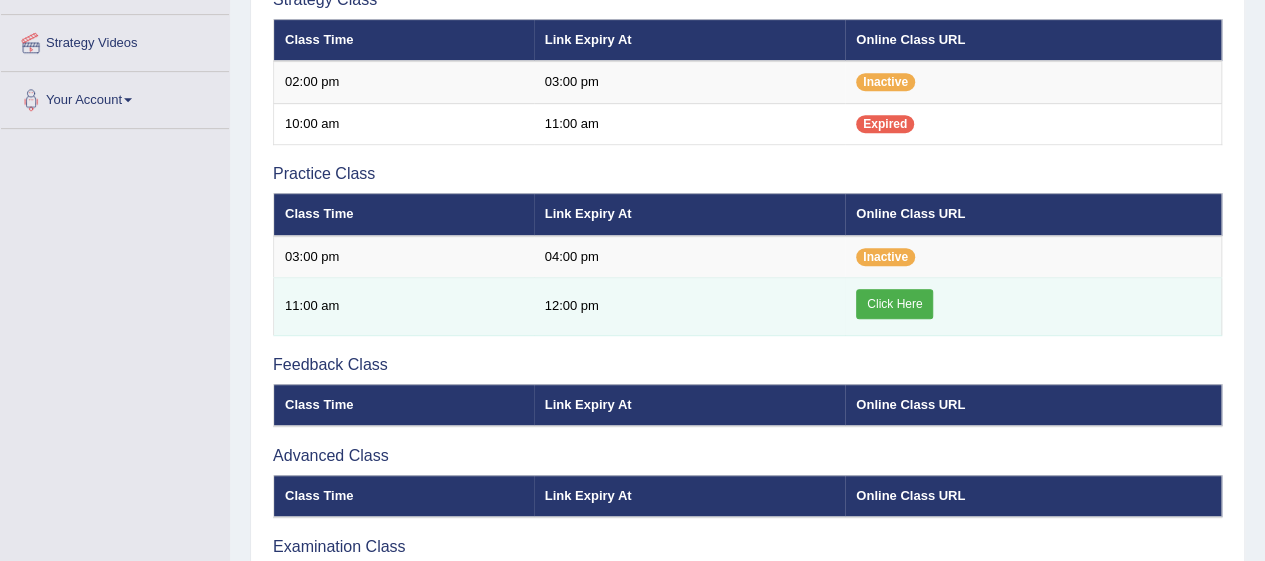 click on "Click Here" at bounding box center (894, 304) 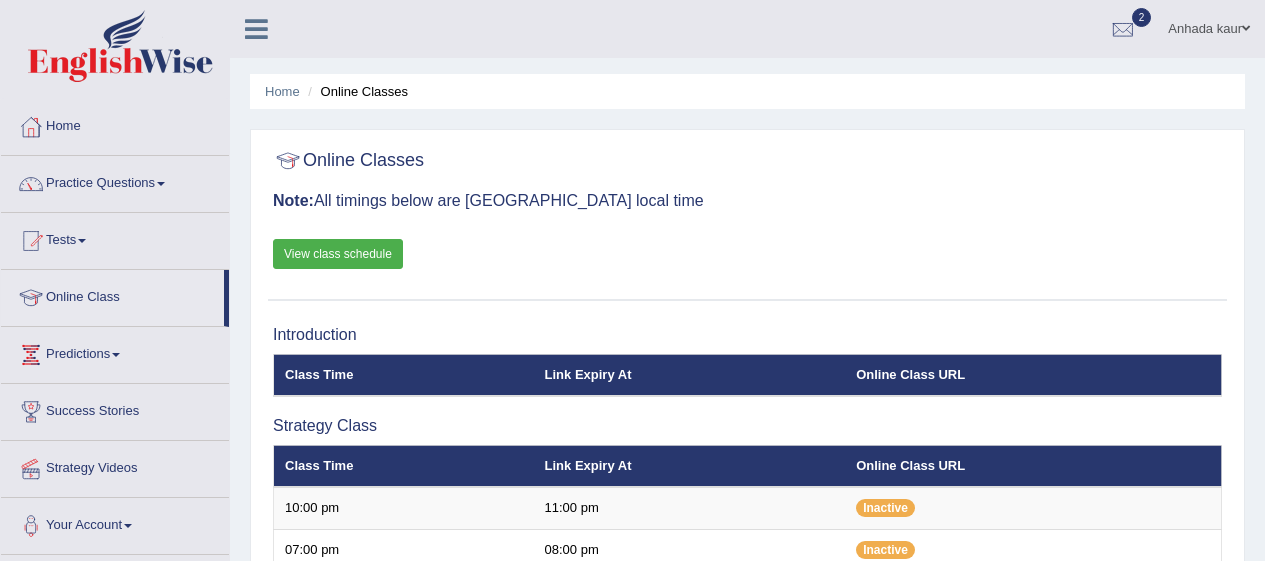 scroll, scrollTop: 426, scrollLeft: 0, axis: vertical 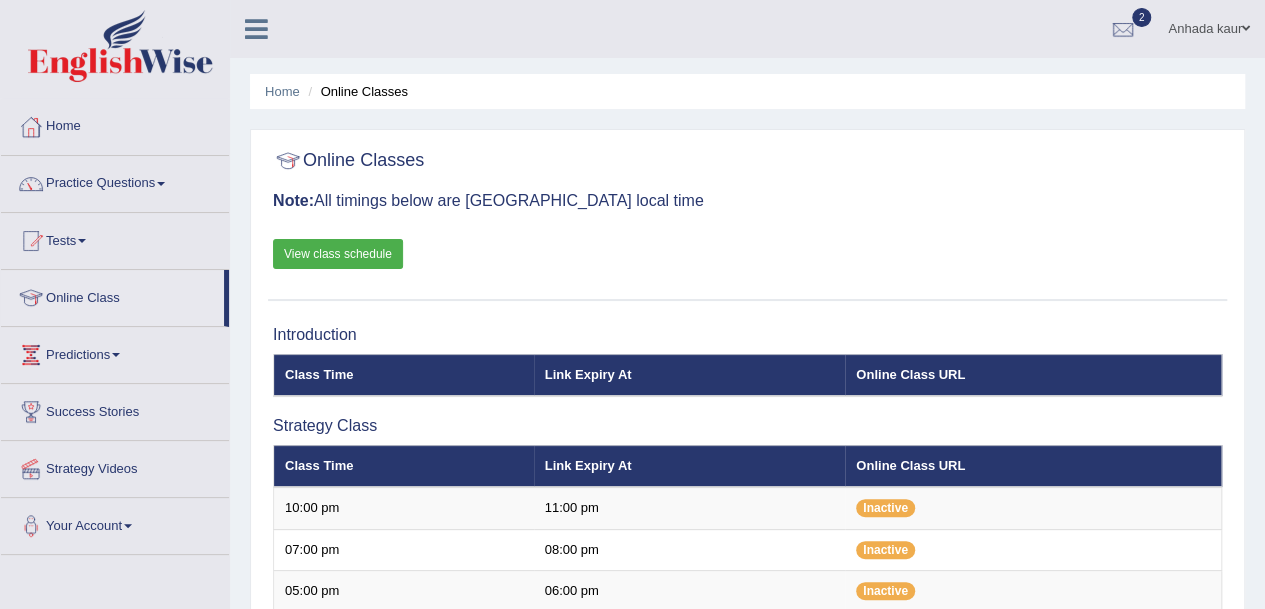 click at bounding box center [31, 241] 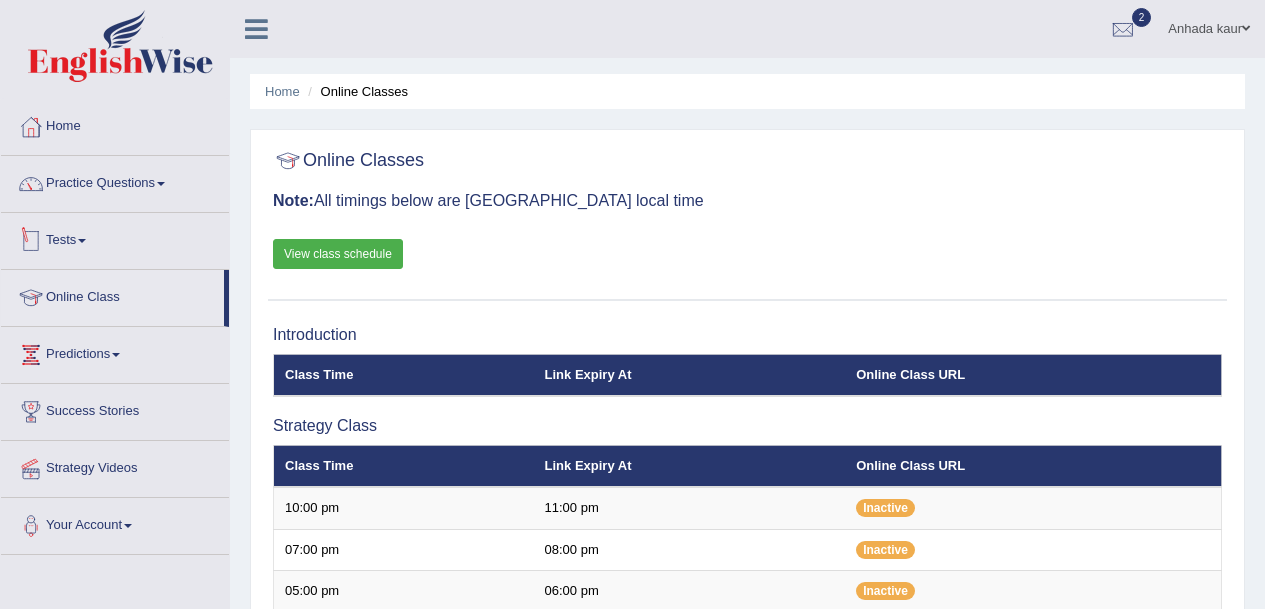 scroll, scrollTop: 0, scrollLeft: 0, axis: both 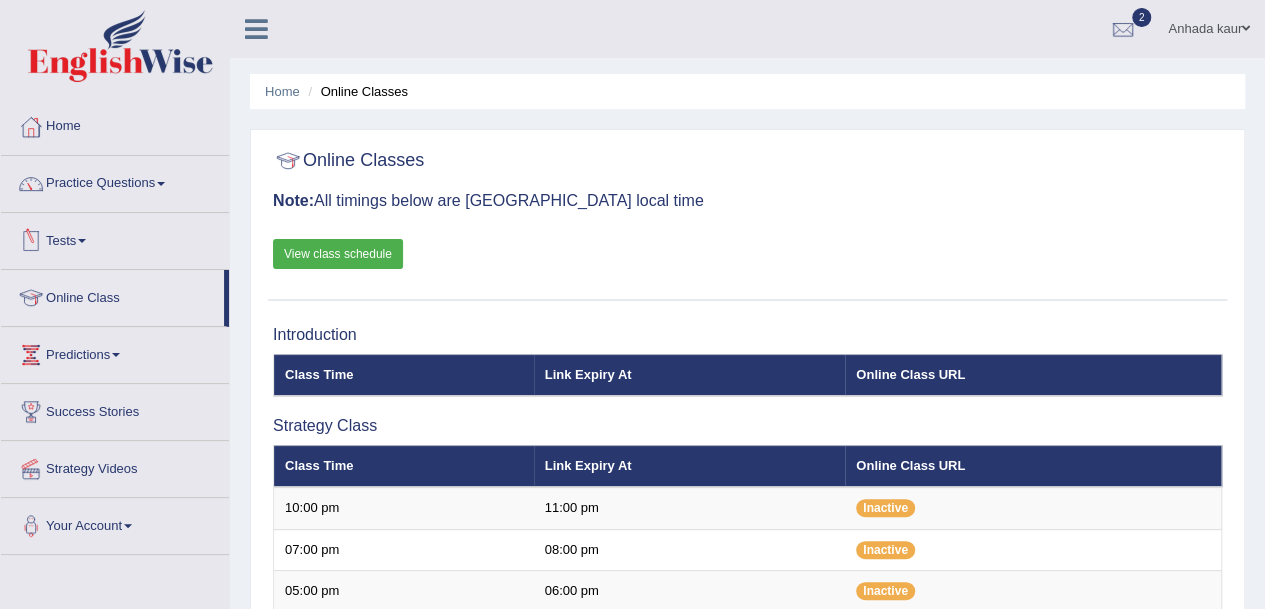 click on "Tests" at bounding box center [115, 238] 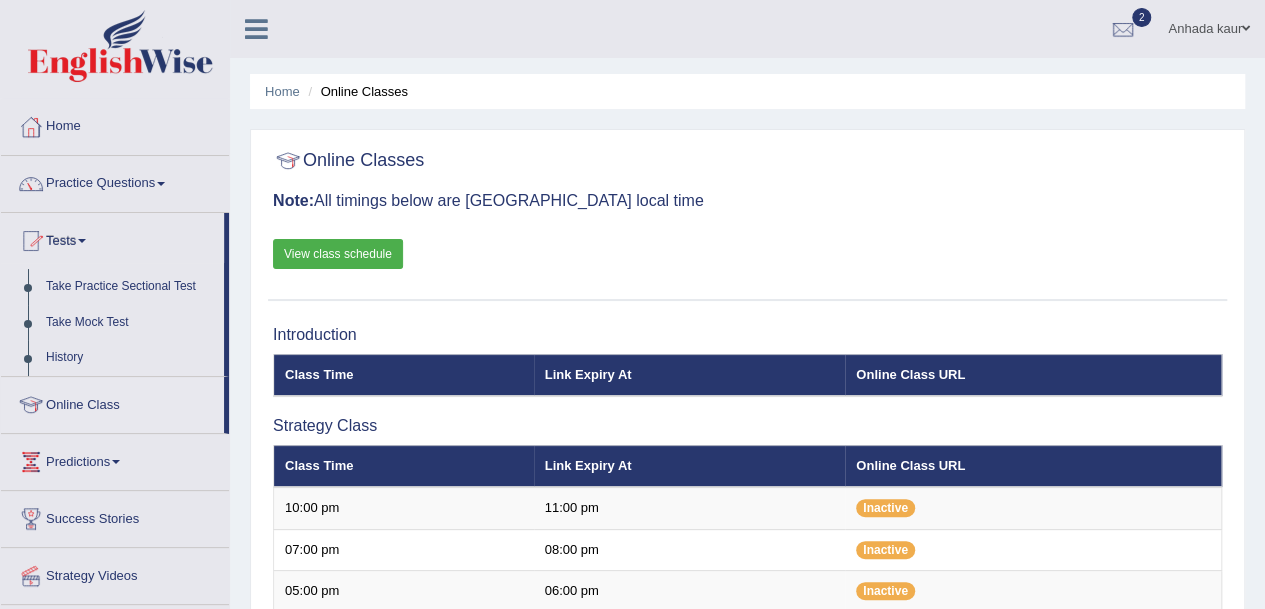 click on "Take Practice Sectional Test" at bounding box center [130, 287] 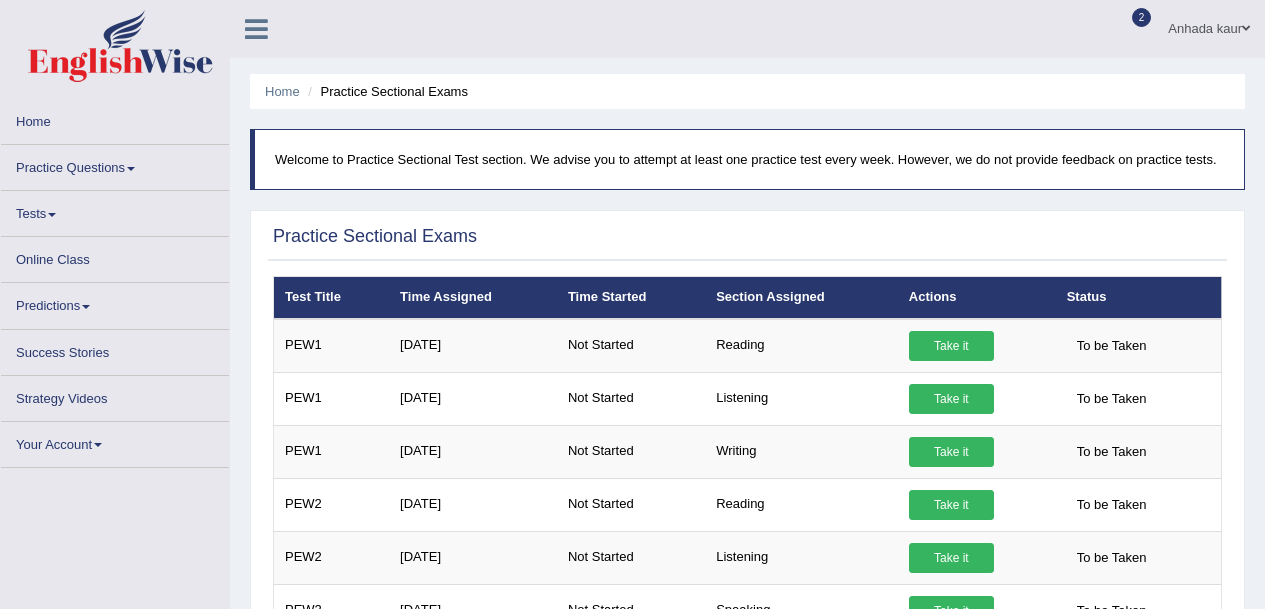 scroll, scrollTop: 0, scrollLeft: 0, axis: both 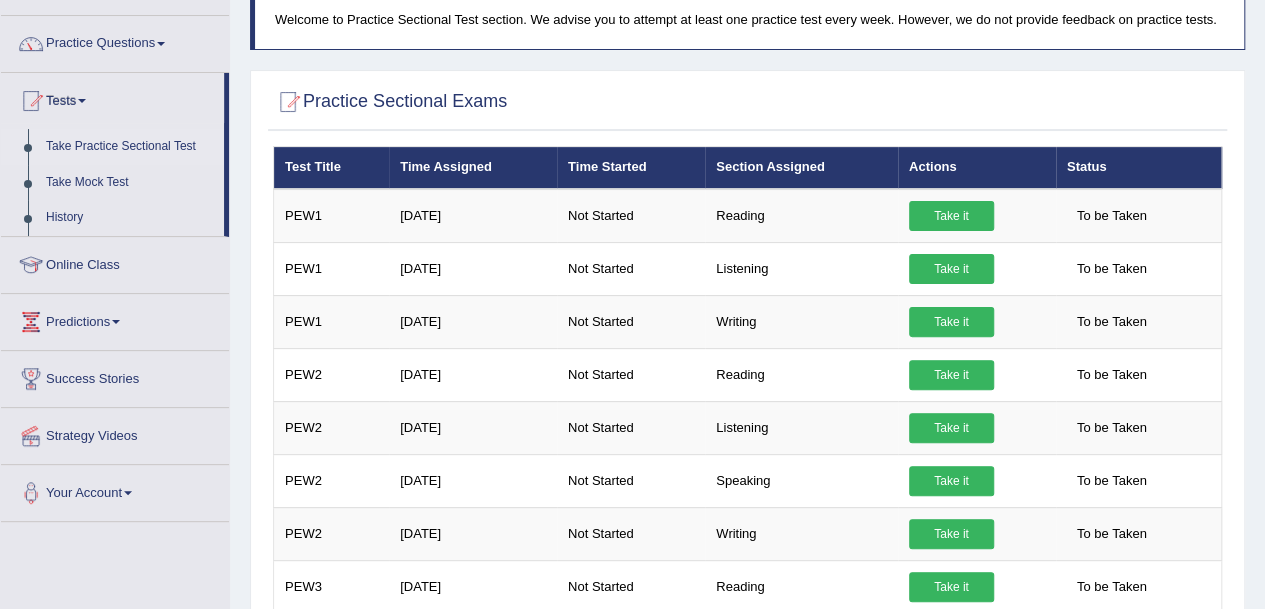 click on "Take it" at bounding box center [951, 216] 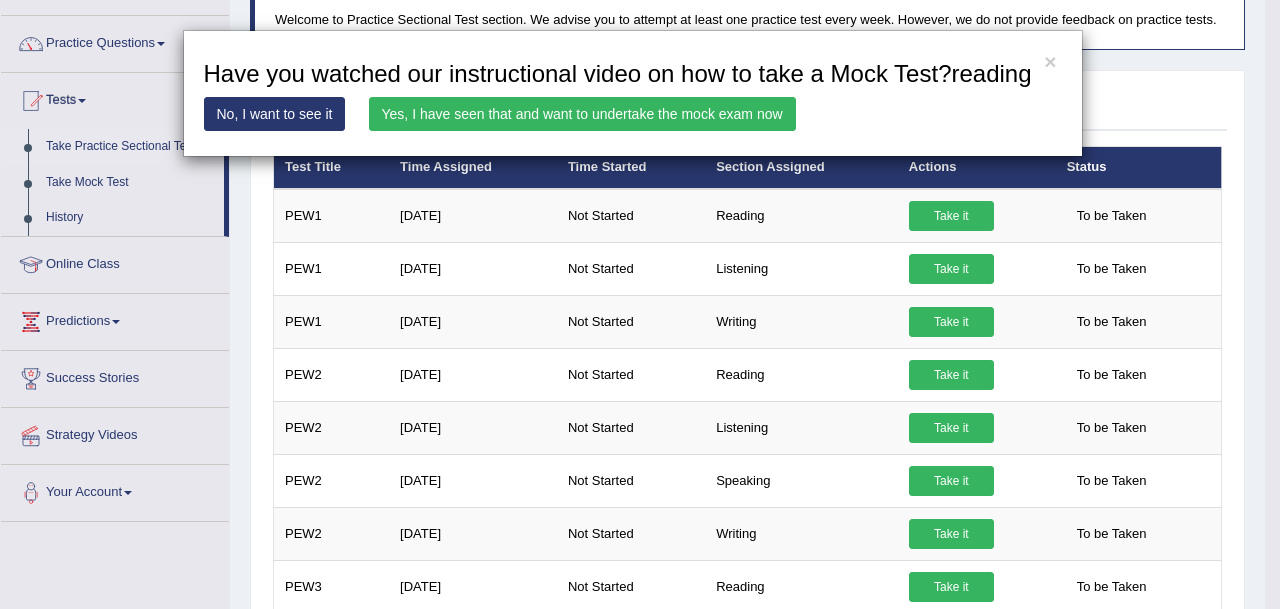 click on "Yes, I have seen that and want to undertake the mock exam now" at bounding box center [582, 114] 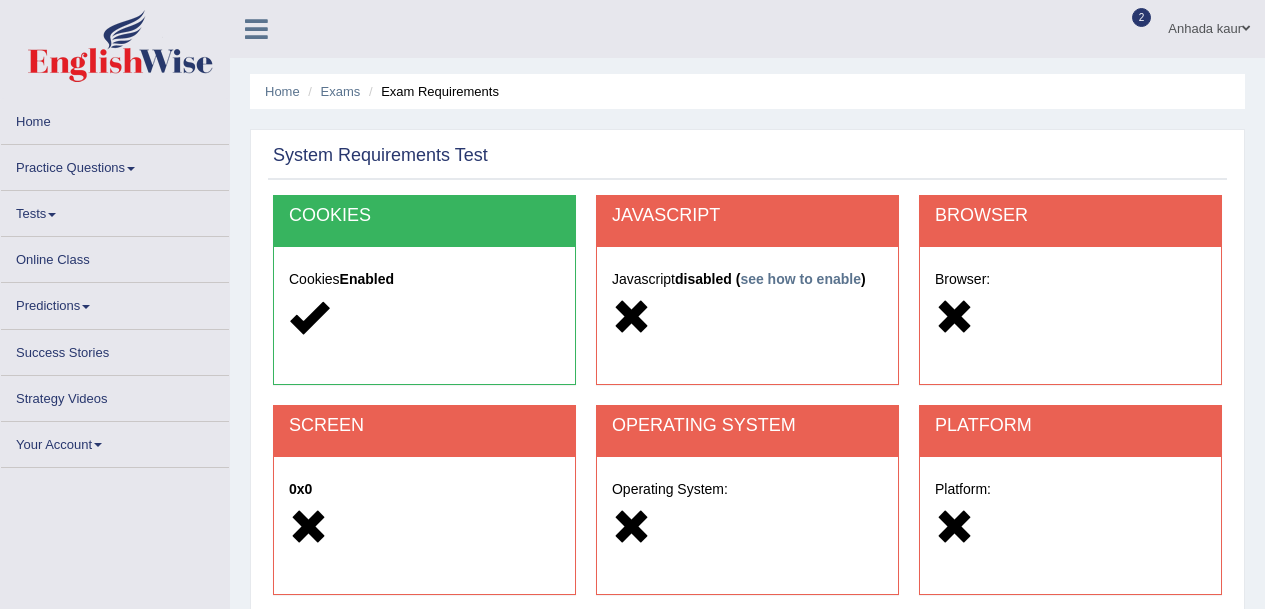 scroll, scrollTop: 0, scrollLeft: 0, axis: both 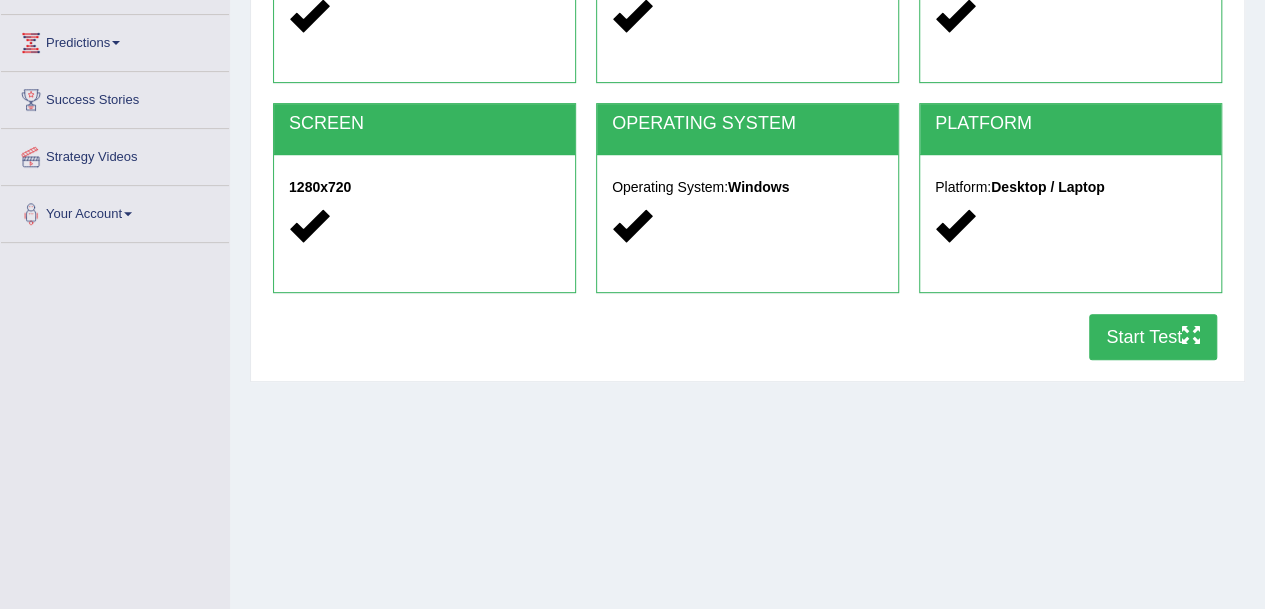 click at bounding box center (1191, 335) 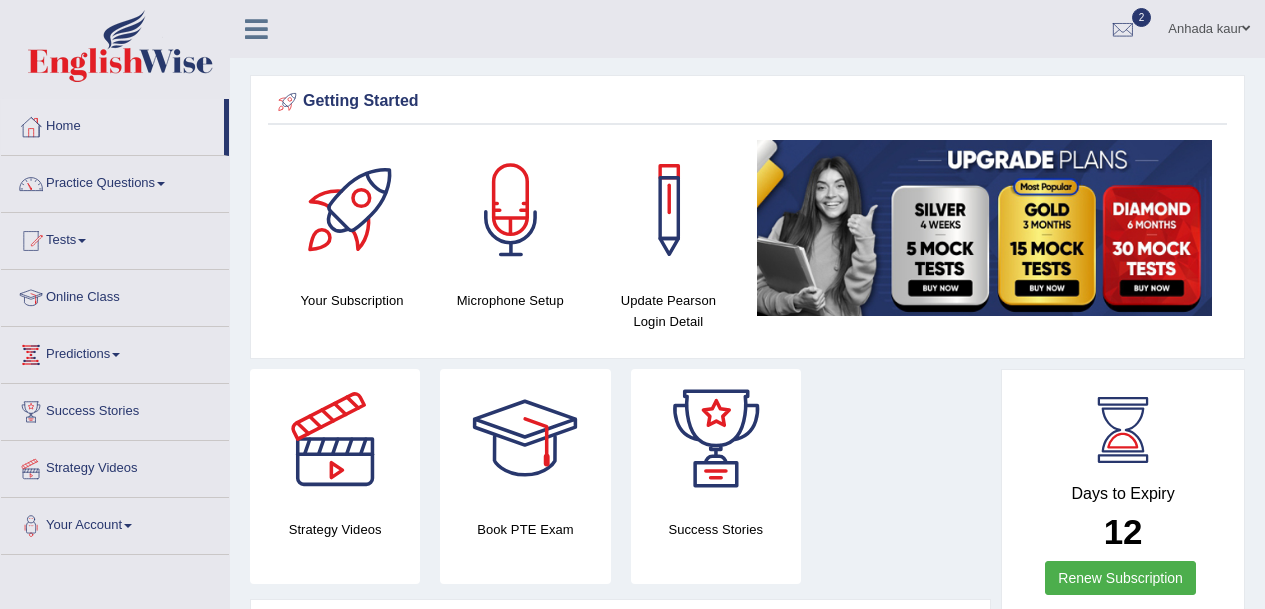 scroll, scrollTop: 0, scrollLeft: 0, axis: both 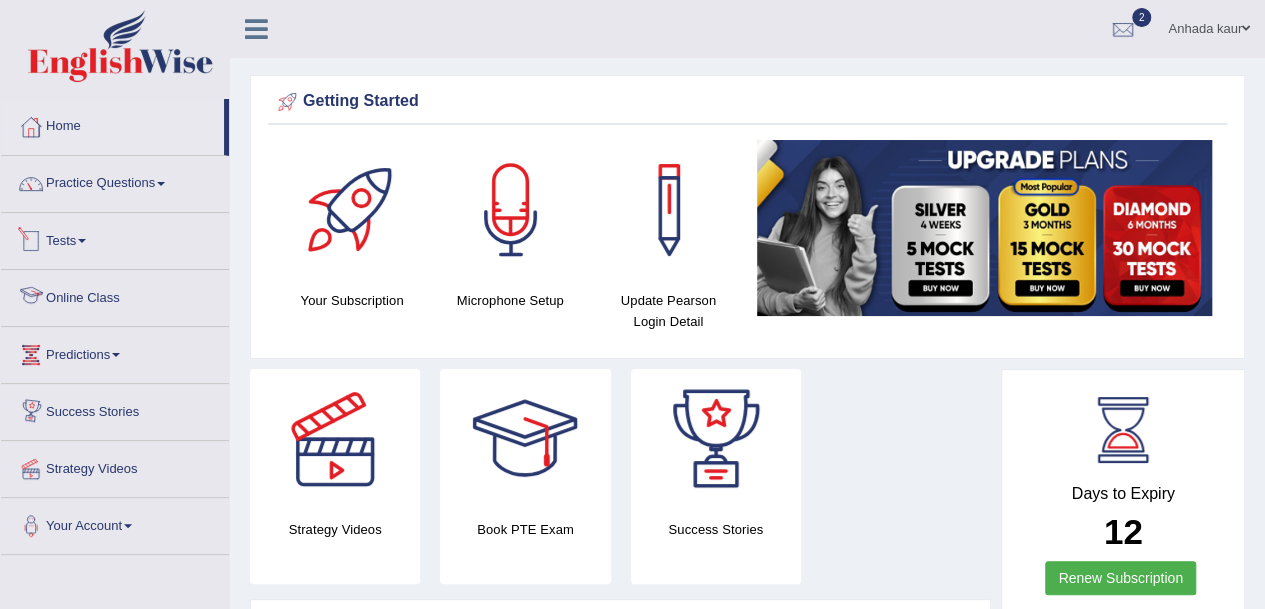 click on "Tests" at bounding box center (115, 238) 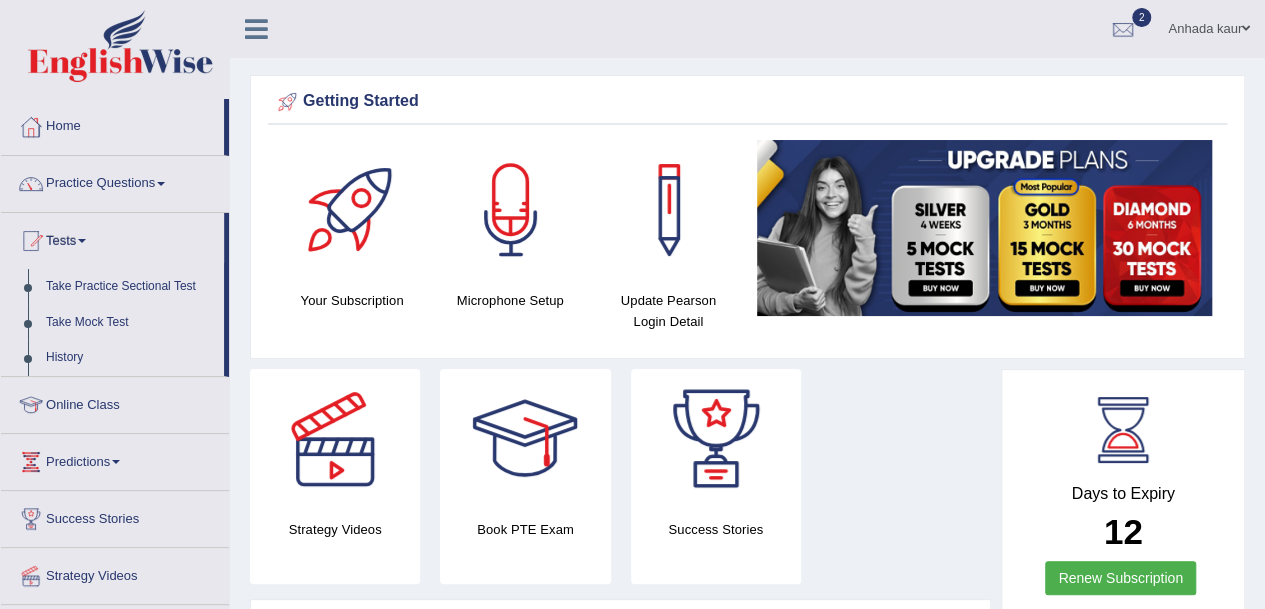 click on "History" at bounding box center [130, 358] 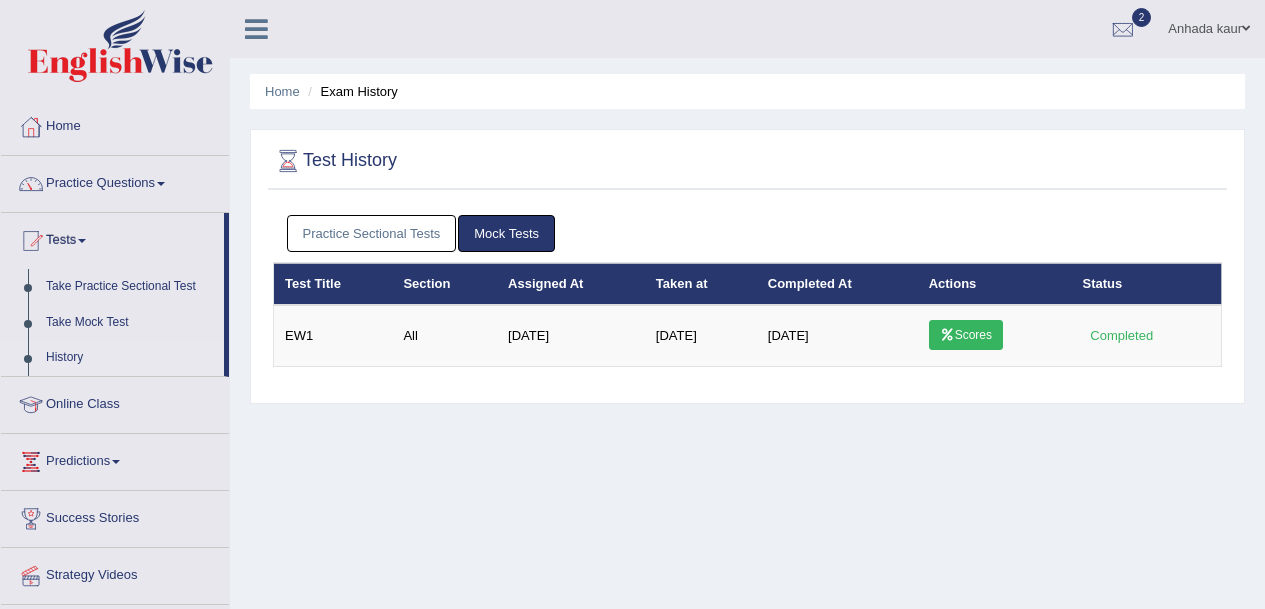 scroll, scrollTop: 0, scrollLeft: 0, axis: both 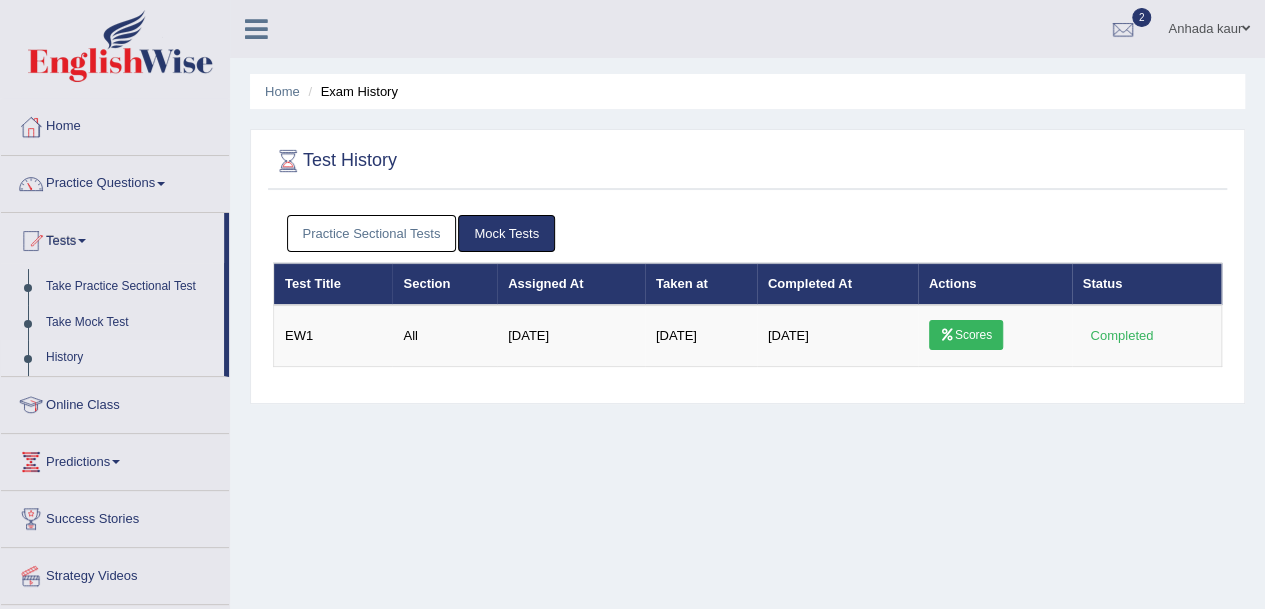 click on "Practice Sectional Tests" at bounding box center (372, 233) 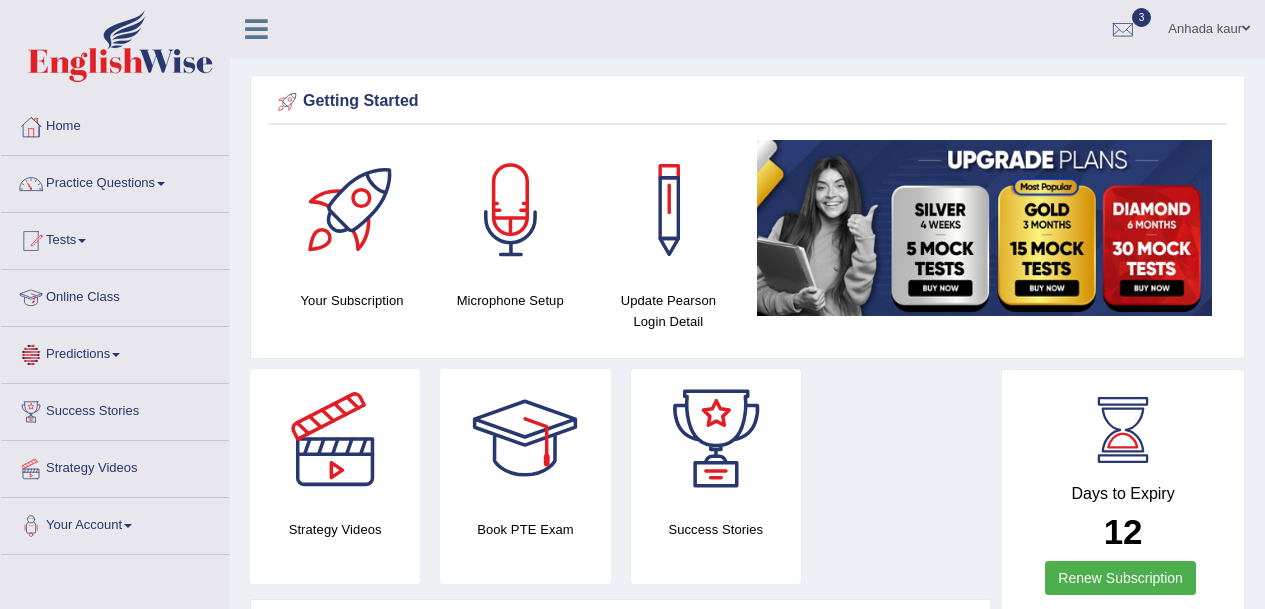 scroll, scrollTop: 0, scrollLeft: 0, axis: both 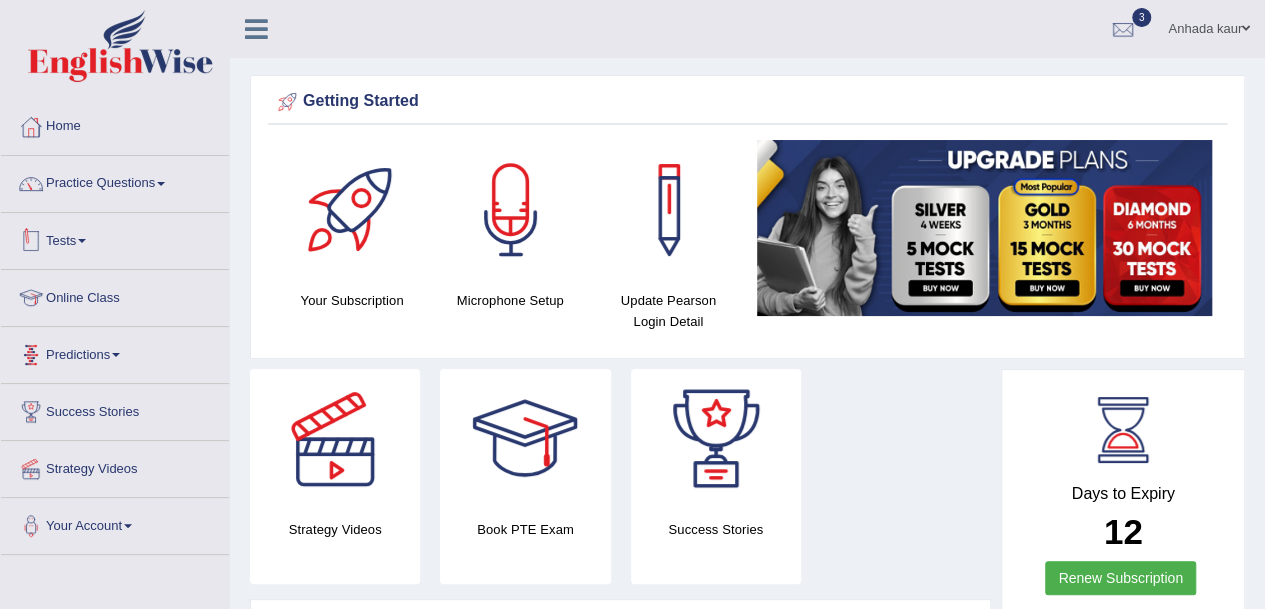 click on "Tests" at bounding box center (115, 238) 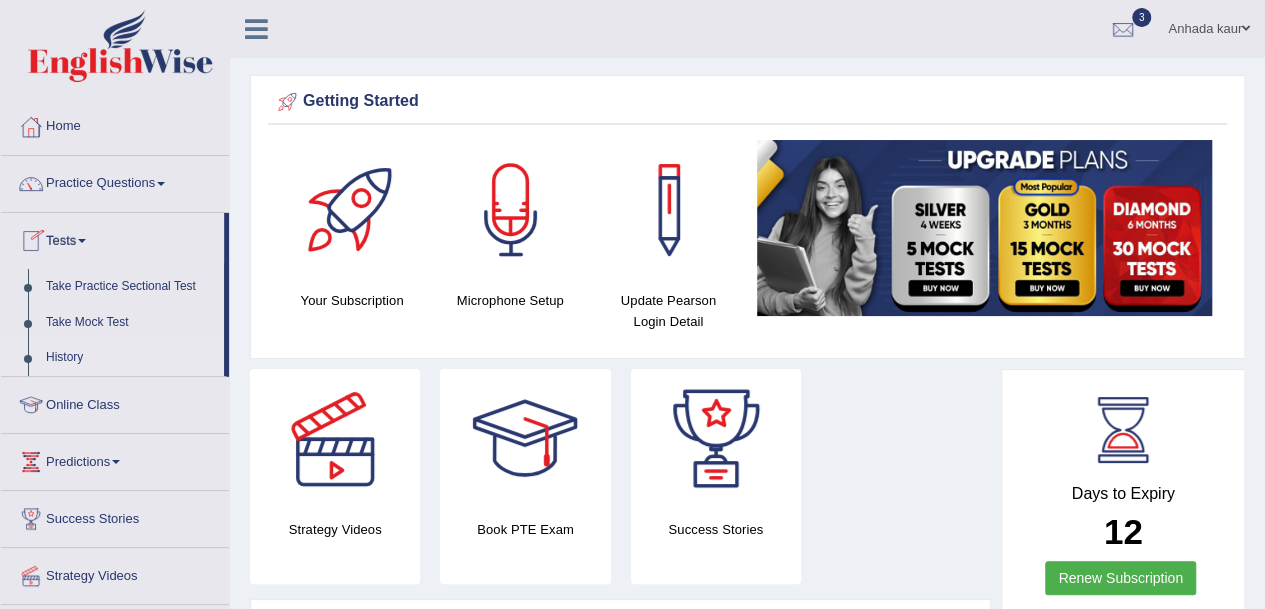 click on "History" at bounding box center [130, 358] 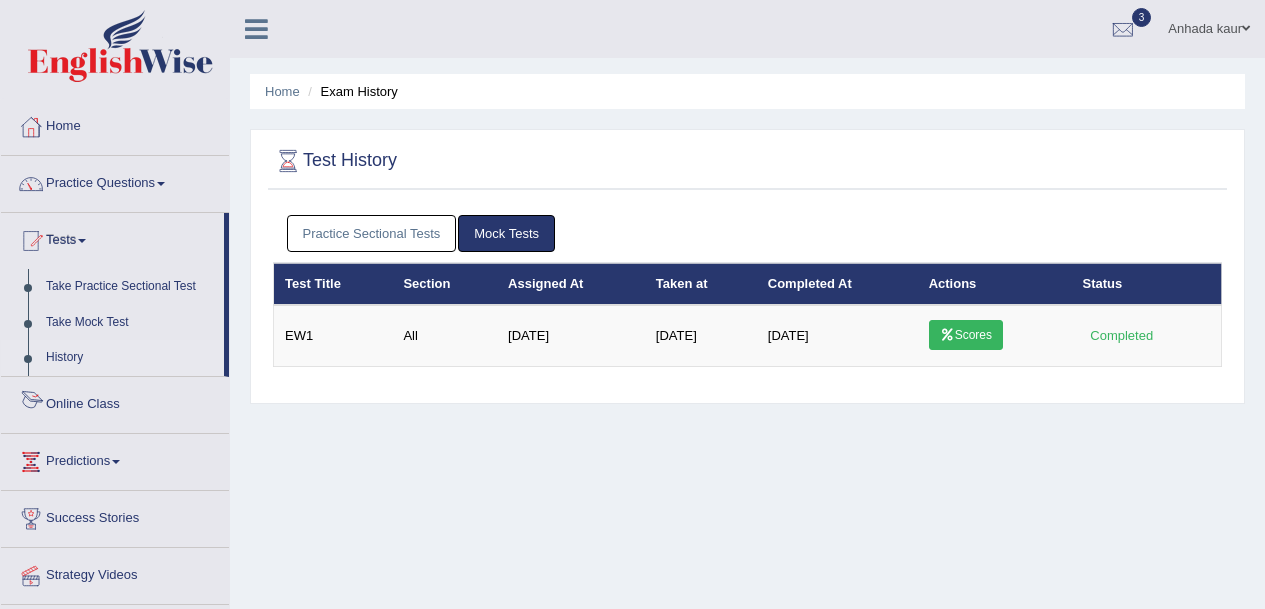 scroll, scrollTop: 0, scrollLeft: 0, axis: both 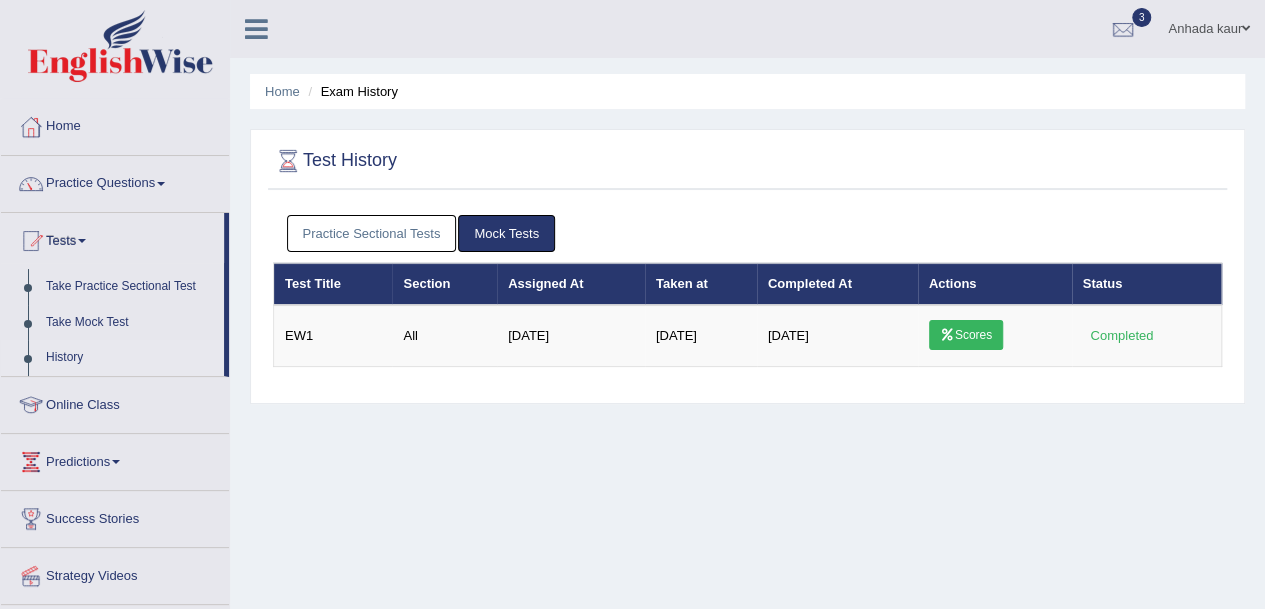 click on "Practice Sectional Tests" at bounding box center [372, 233] 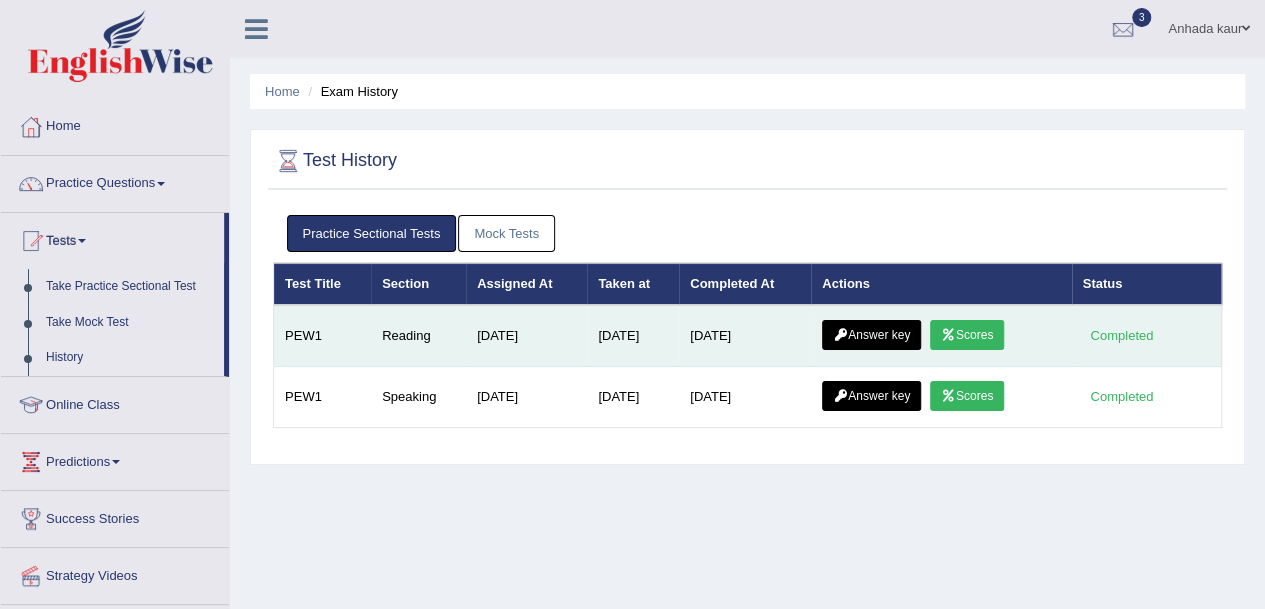 click at bounding box center (948, 335) 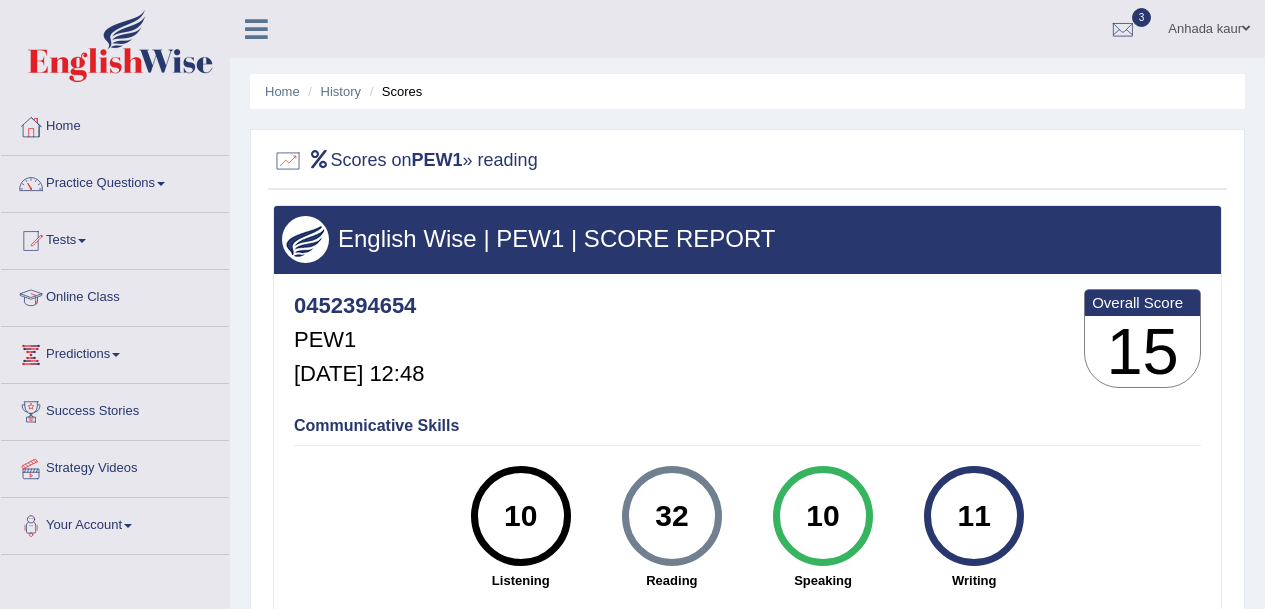 scroll, scrollTop: 0, scrollLeft: 0, axis: both 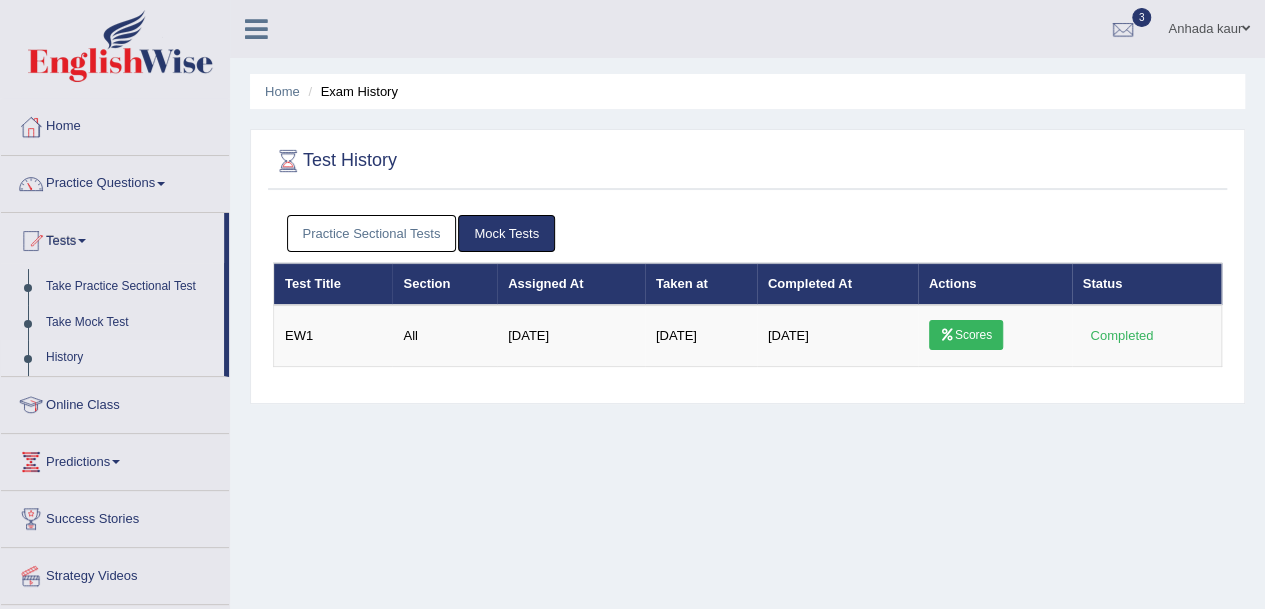 click on "Practice Sectional Tests" at bounding box center (372, 233) 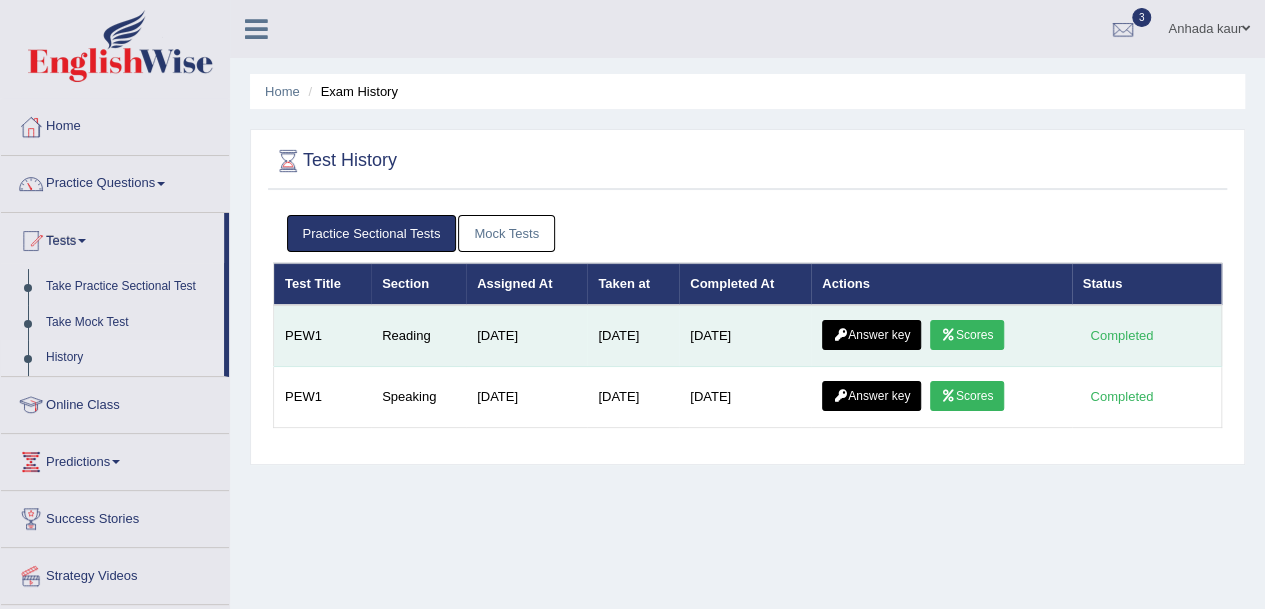 click on "Answer key" at bounding box center [871, 335] 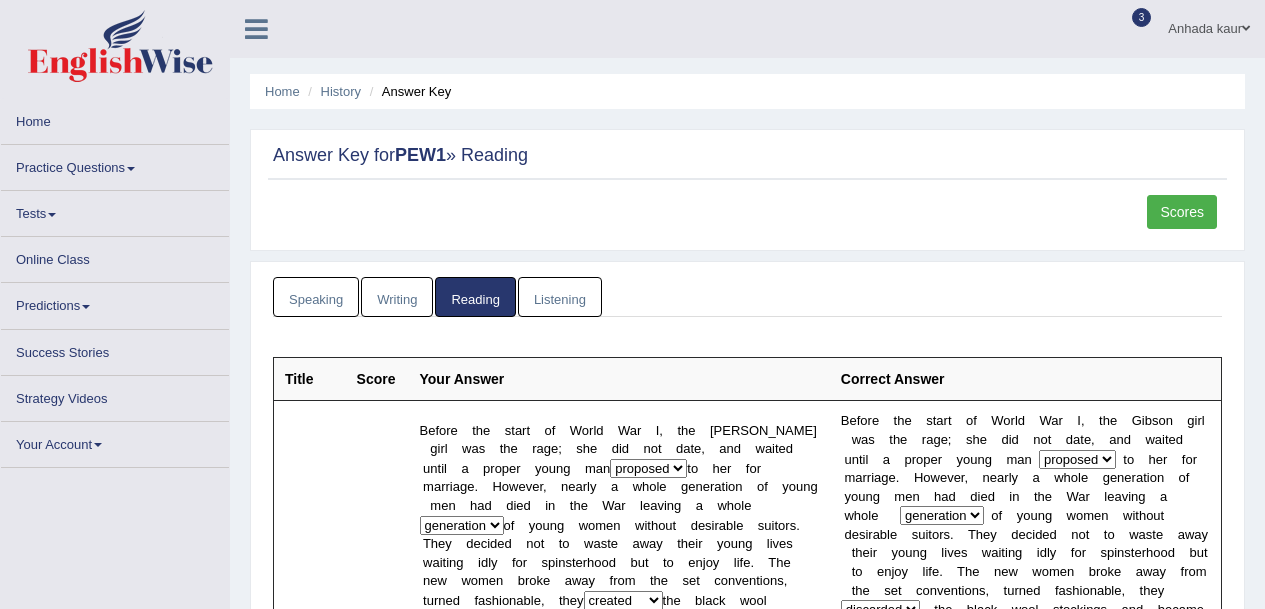 scroll, scrollTop: 0, scrollLeft: 0, axis: both 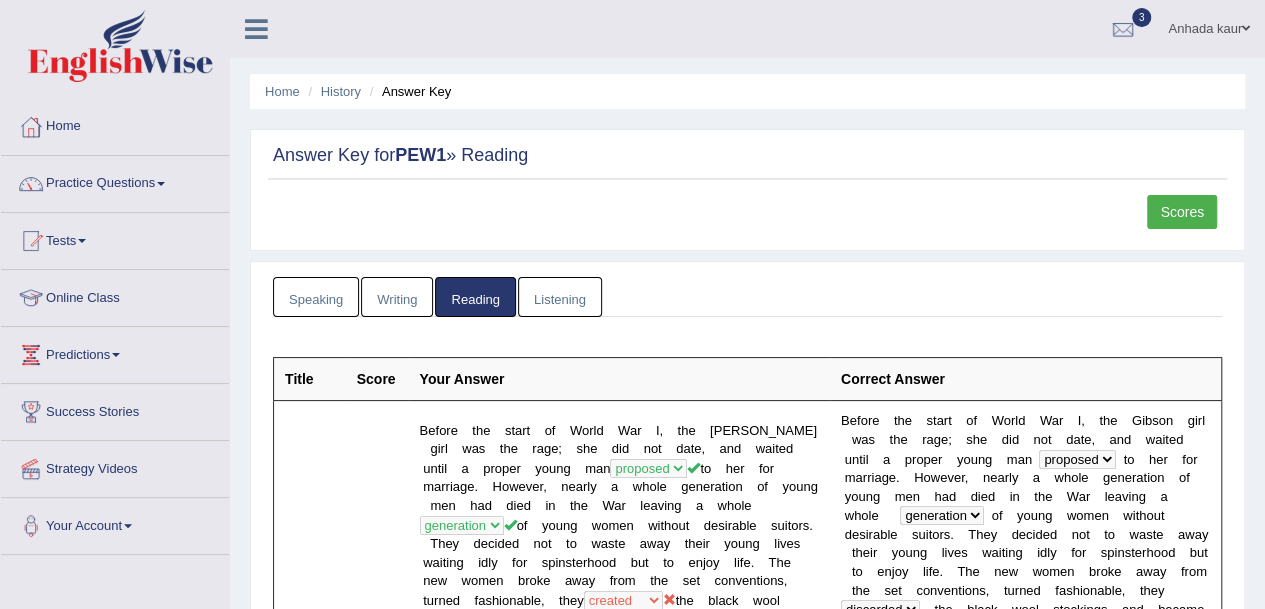 click on "Speaking" at bounding box center (316, 297) 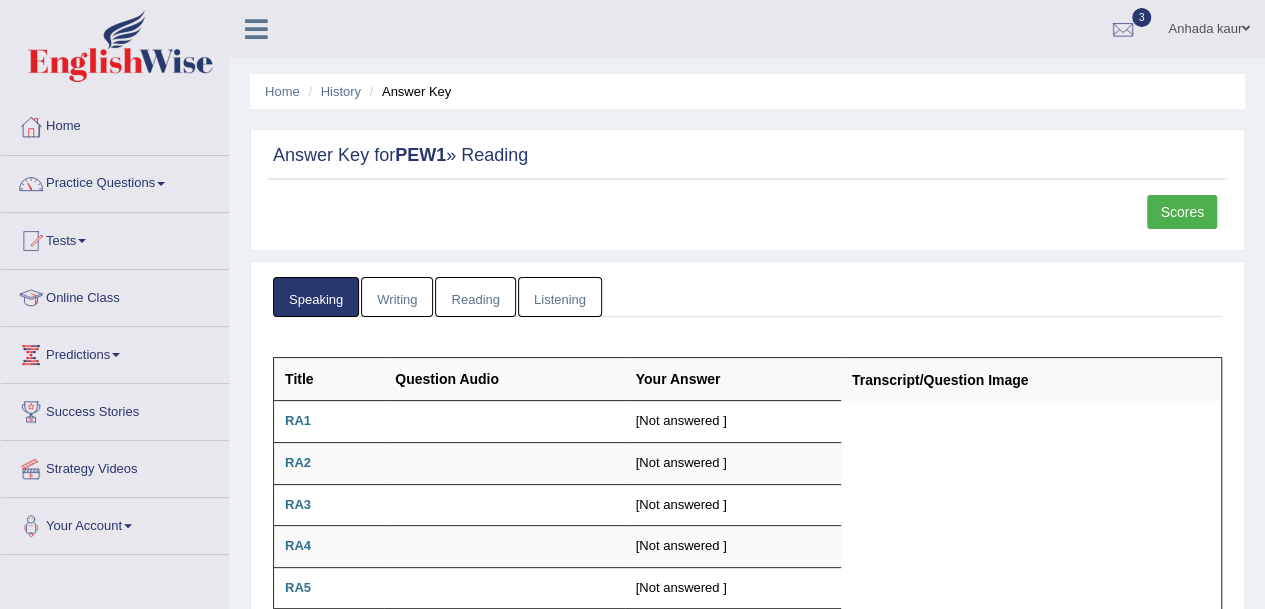 click on "Writing" at bounding box center (397, 297) 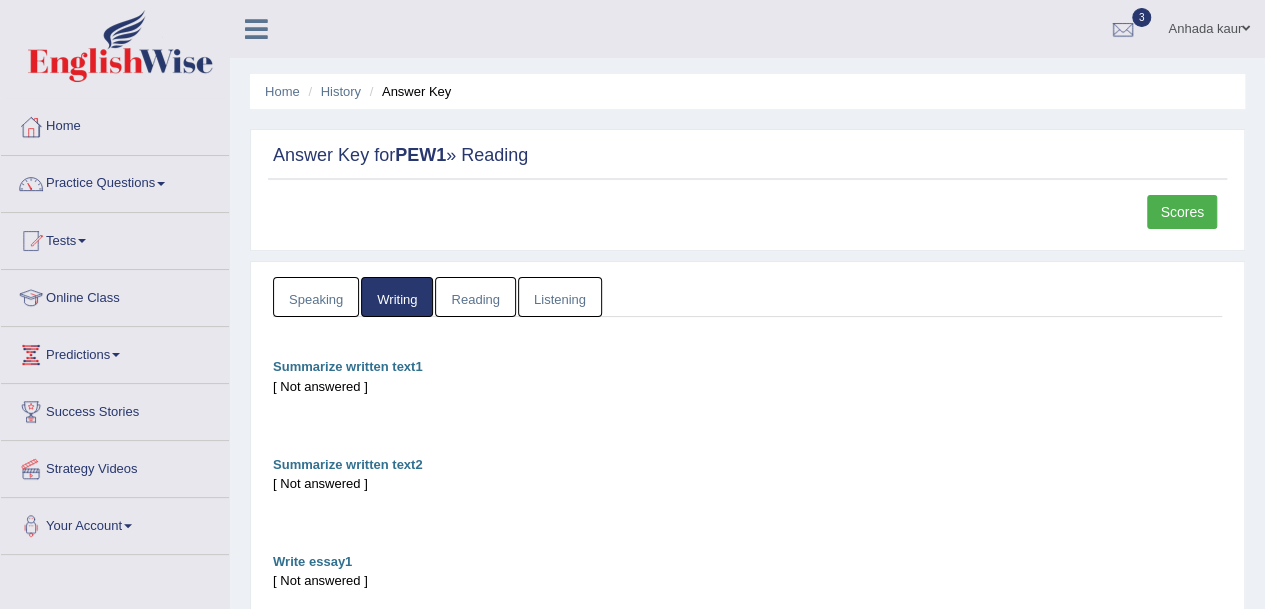 click on "Listening" at bounding box center (560, 297) 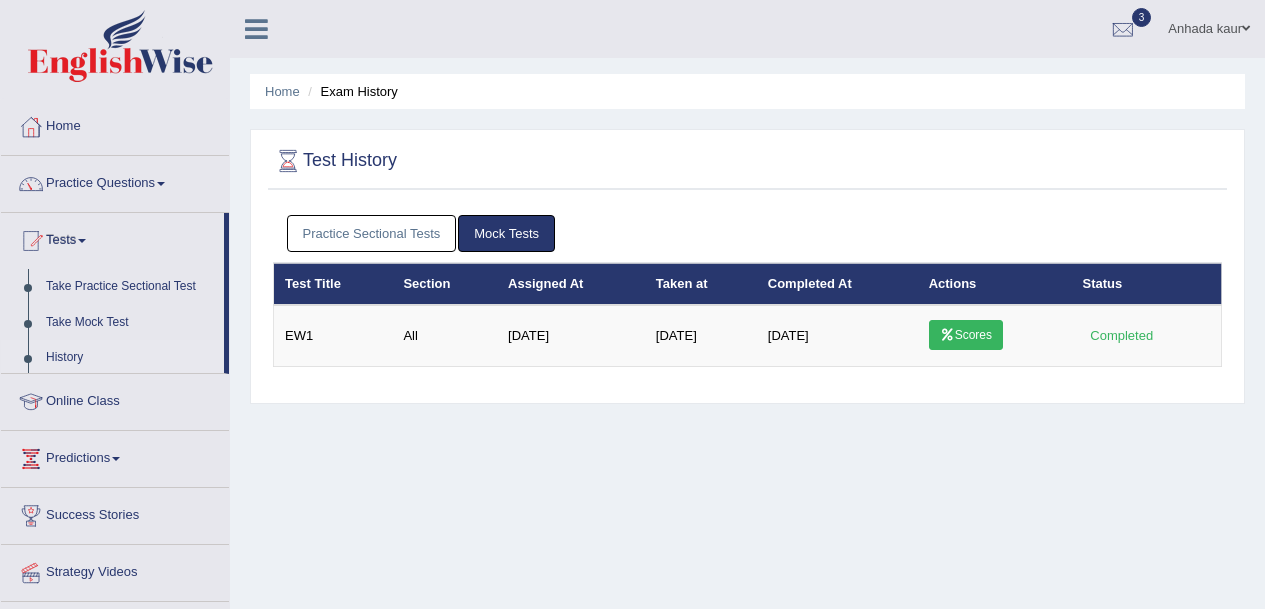scroll, scrollTop: 0, scrollLeft: 0, axis: both 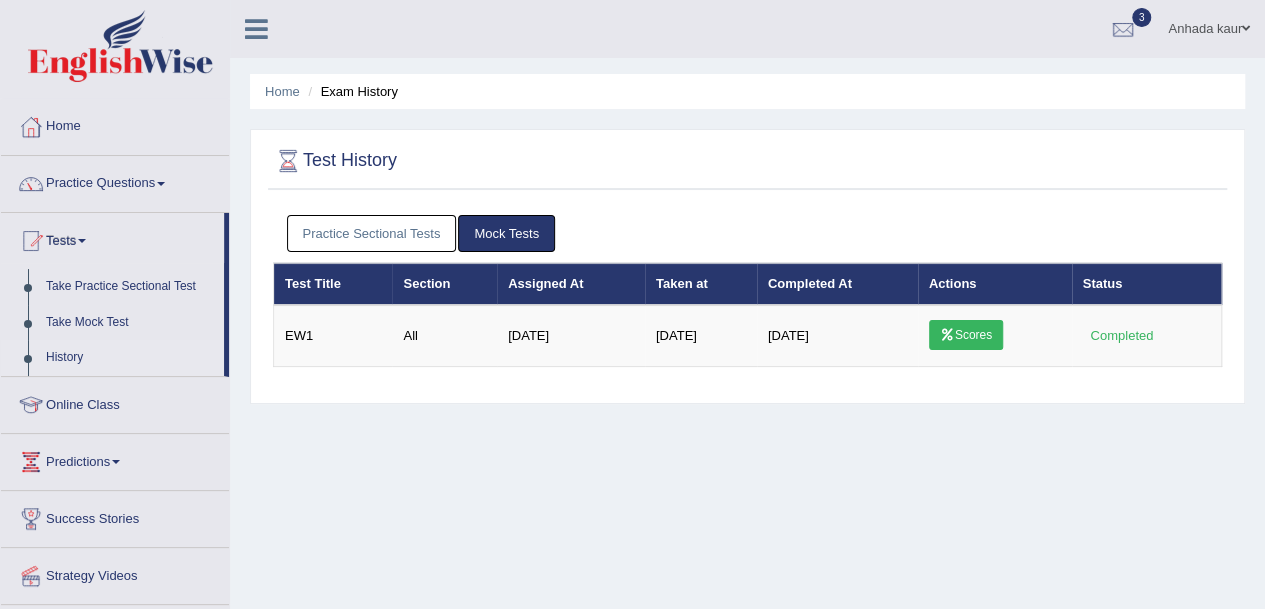 click on "Practice Sectional Tests" at bounding box center (372, 233) 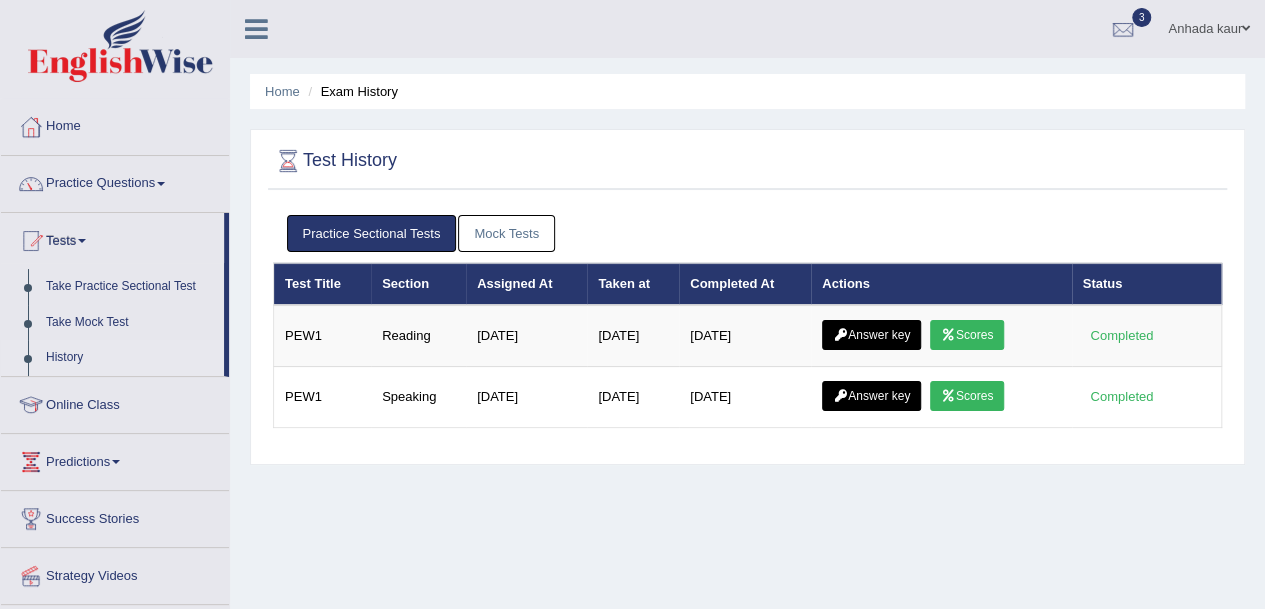 click on "Scores" at bounding box center (967, 335) 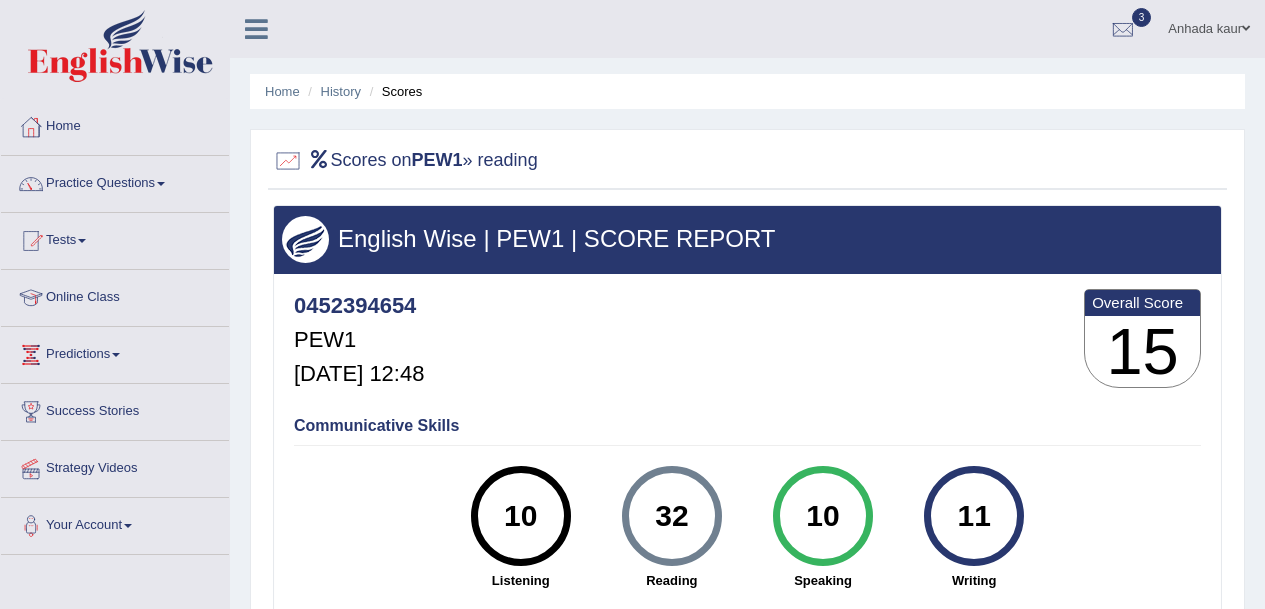 scroll, scrollTop: 237, scrollLeft: 0, axis: vertical 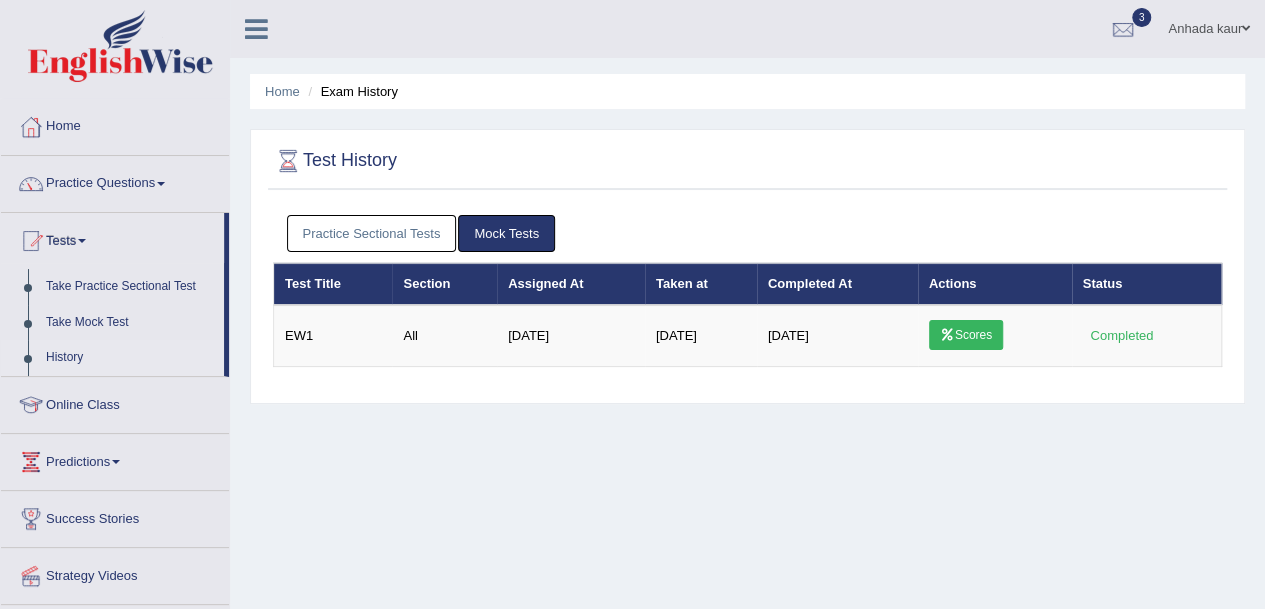 click on "Practice Sectional Tests" at bounding box center (372, 233) 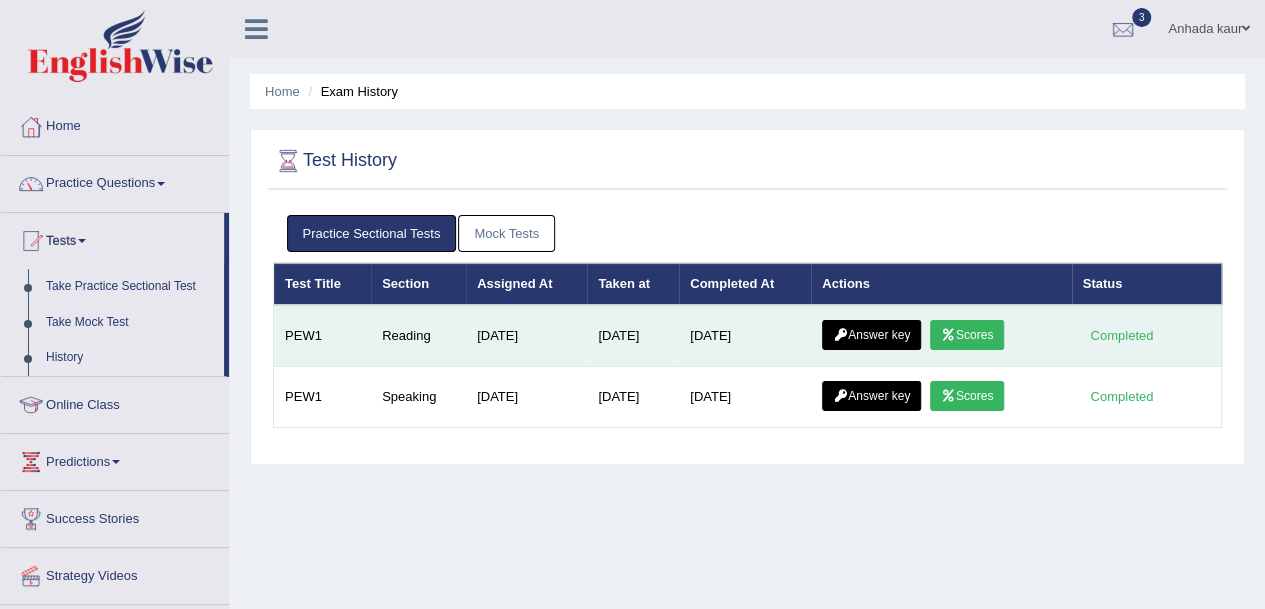 drag, startPoint x: 1013, startPoint y: 300, endPoint x: 898, endPoint y: 343, distance: 122.77622 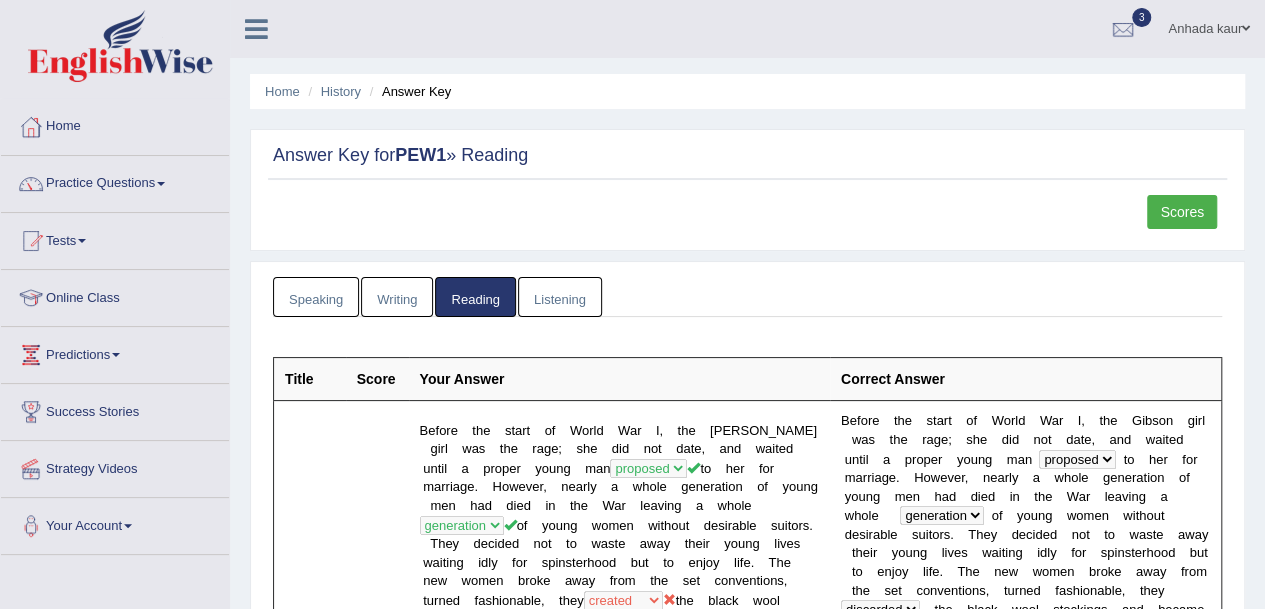 scroll, scrollTop: 326, scrollLeft: 0, axis: vertical 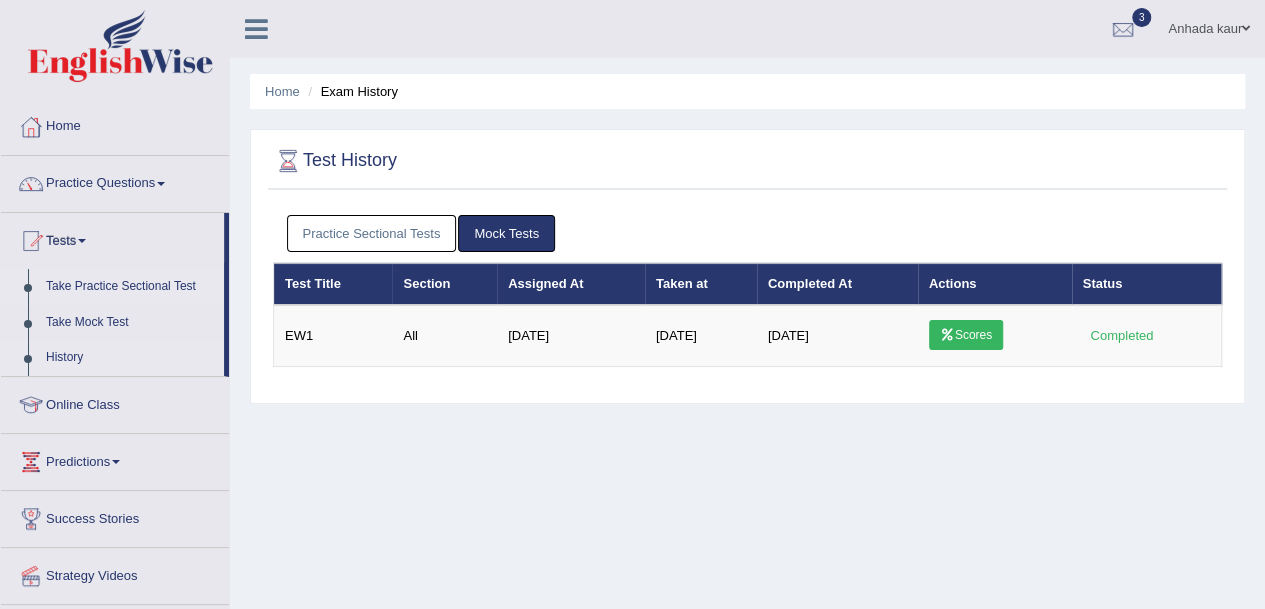 click on "Take Practice Sectional Test" at bounding box center (130, 287) 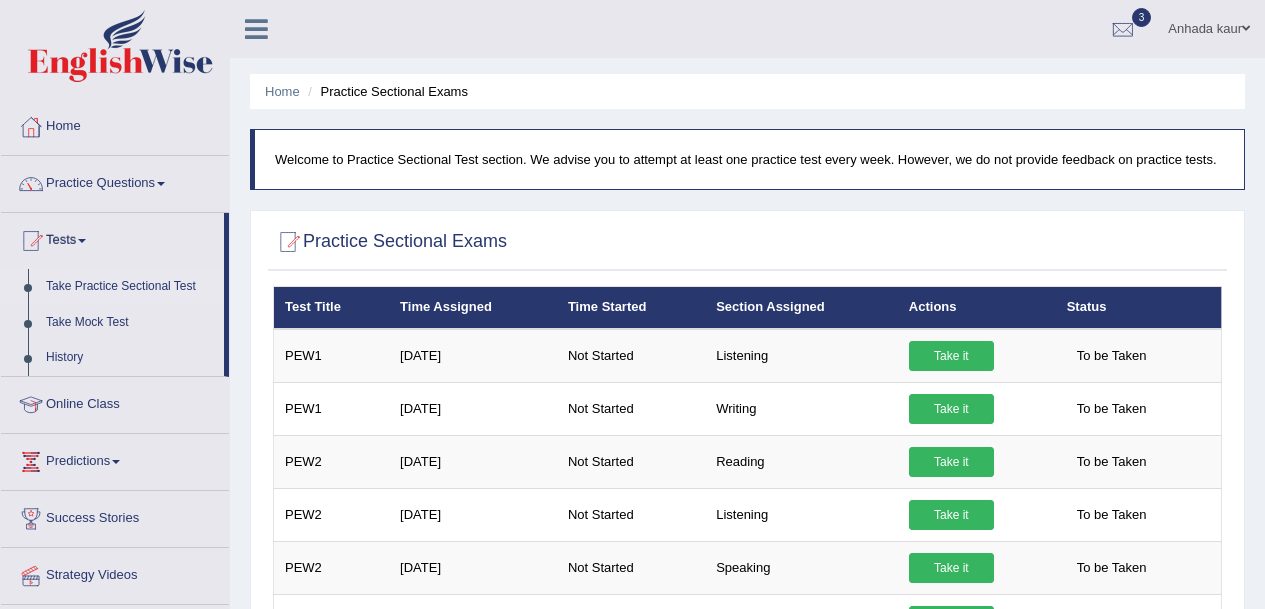 scroll, scrollTop: 148, scrollLeft: 0, axis: vertical 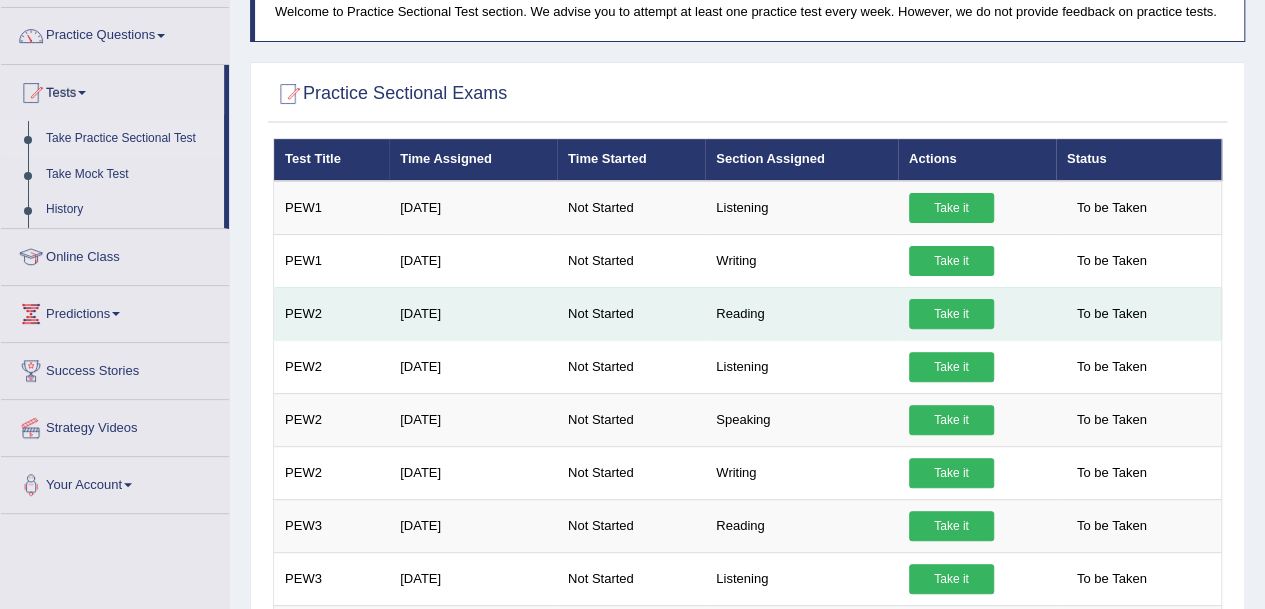 click on "Take it" at bounding box center [951, 314] 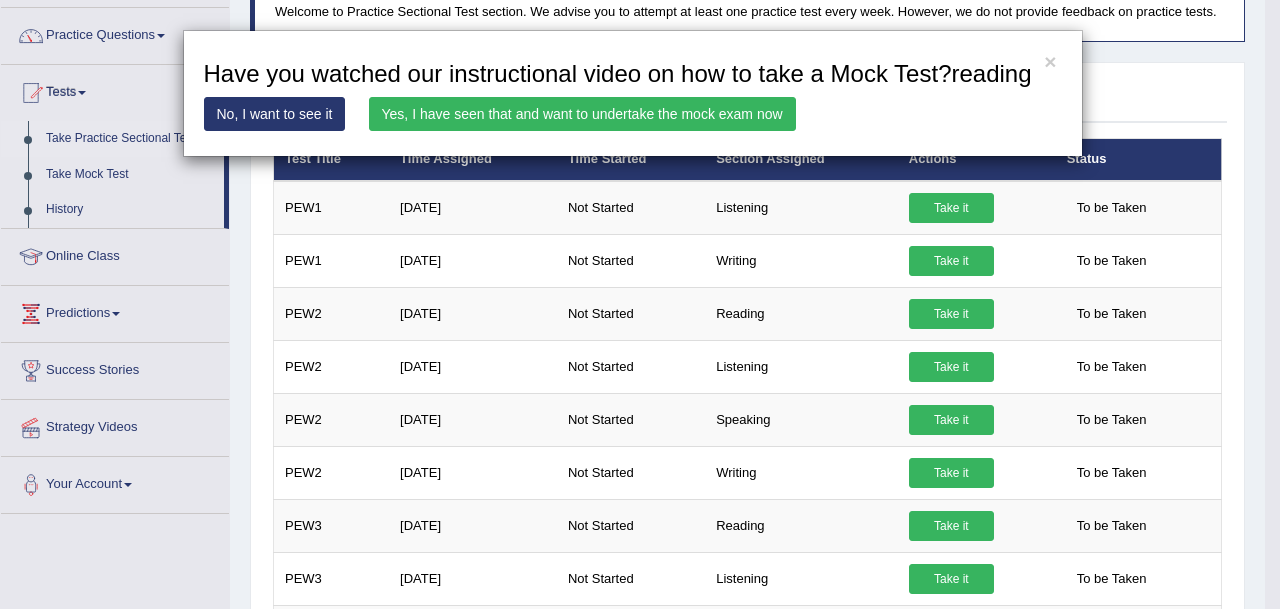 click on "Yes, I have seen that and want to undertake the mock exam now" at bounding box center [582, 114] 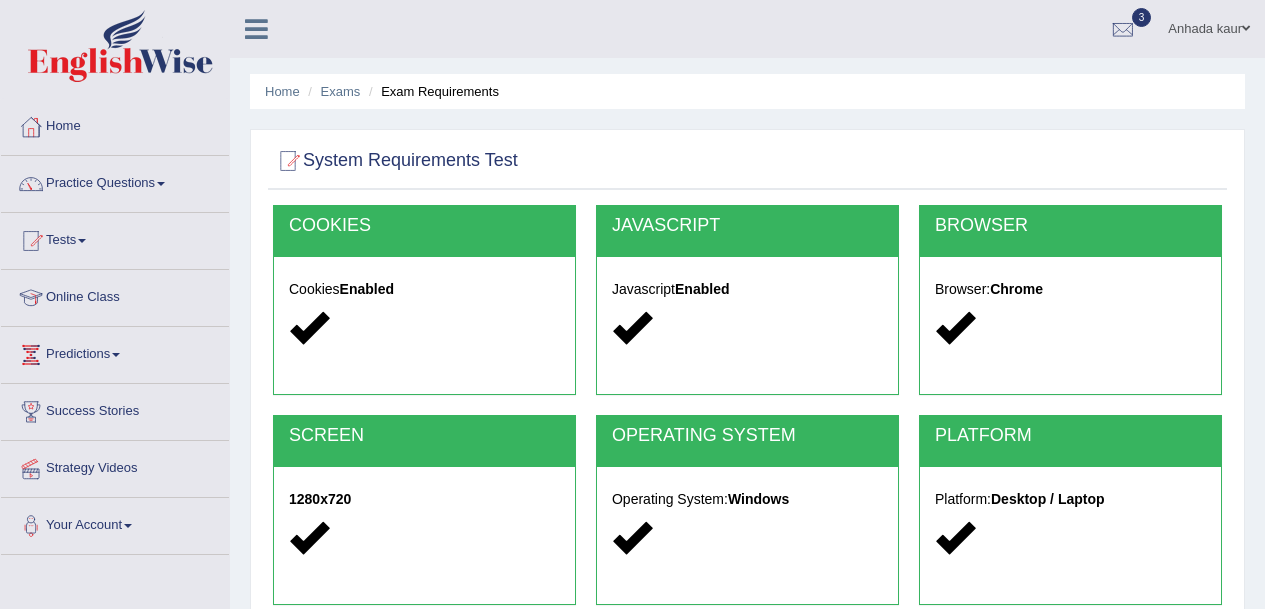 scroll, scrollTop: 440, scrollLeft: 0, axis: vertical 